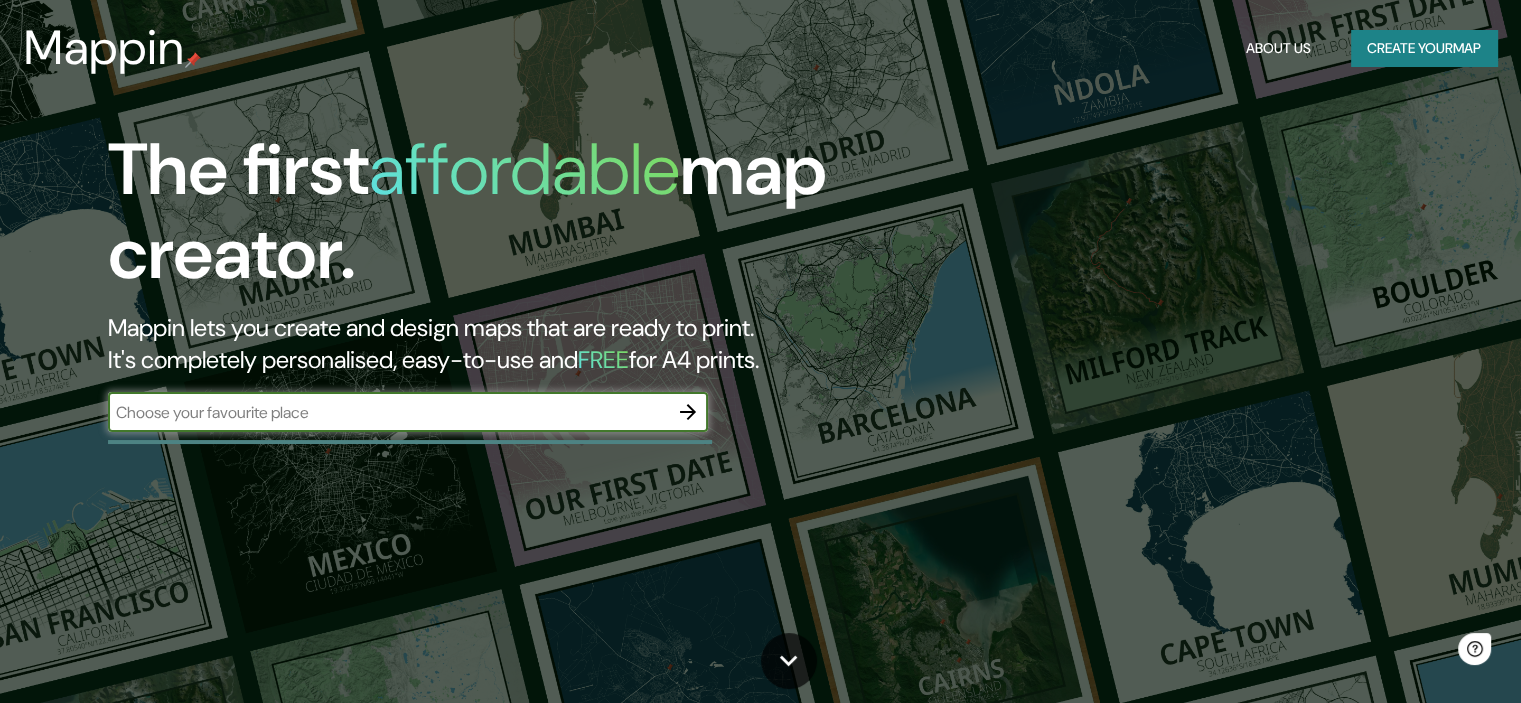 scroll, scrollTop: 0, scrollLeft: 0, axis: both 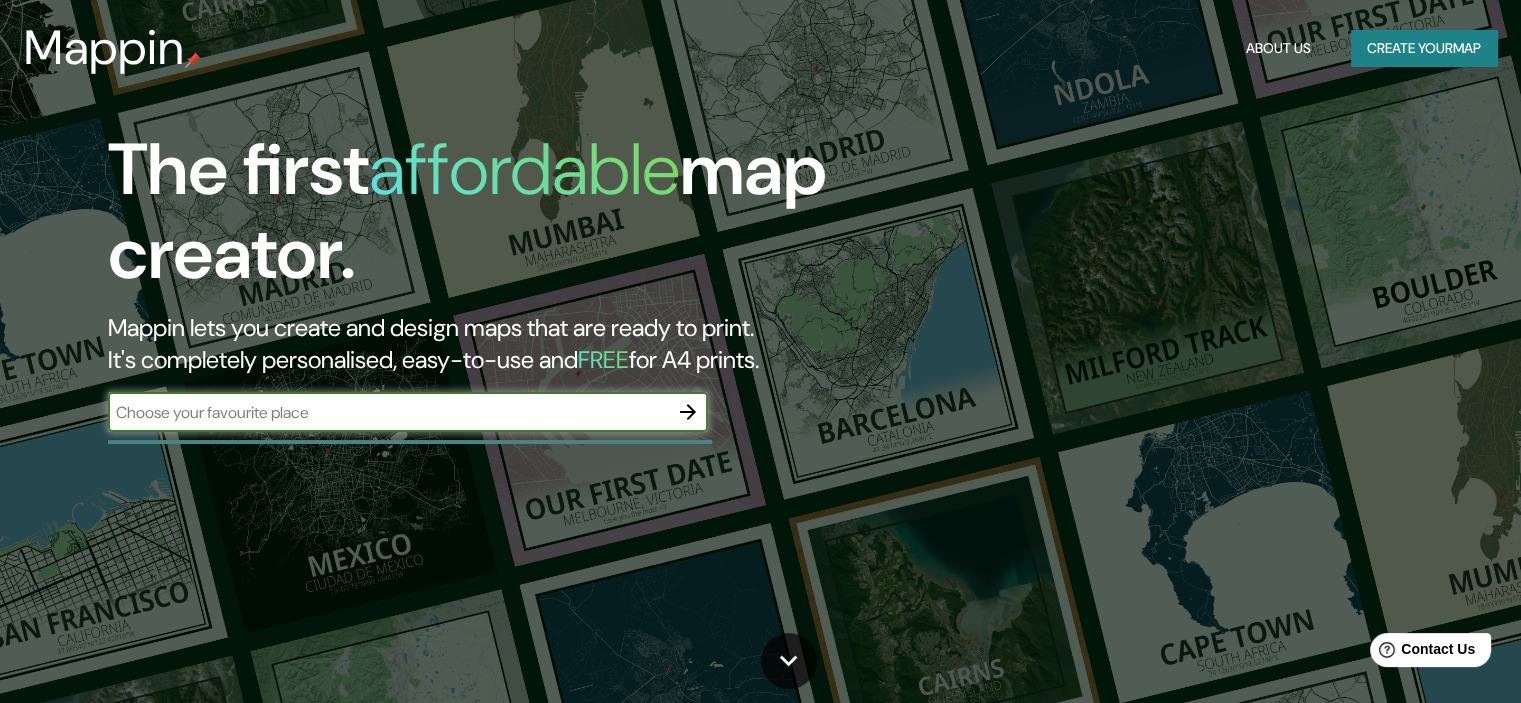 click at bounding box center (388, 412) 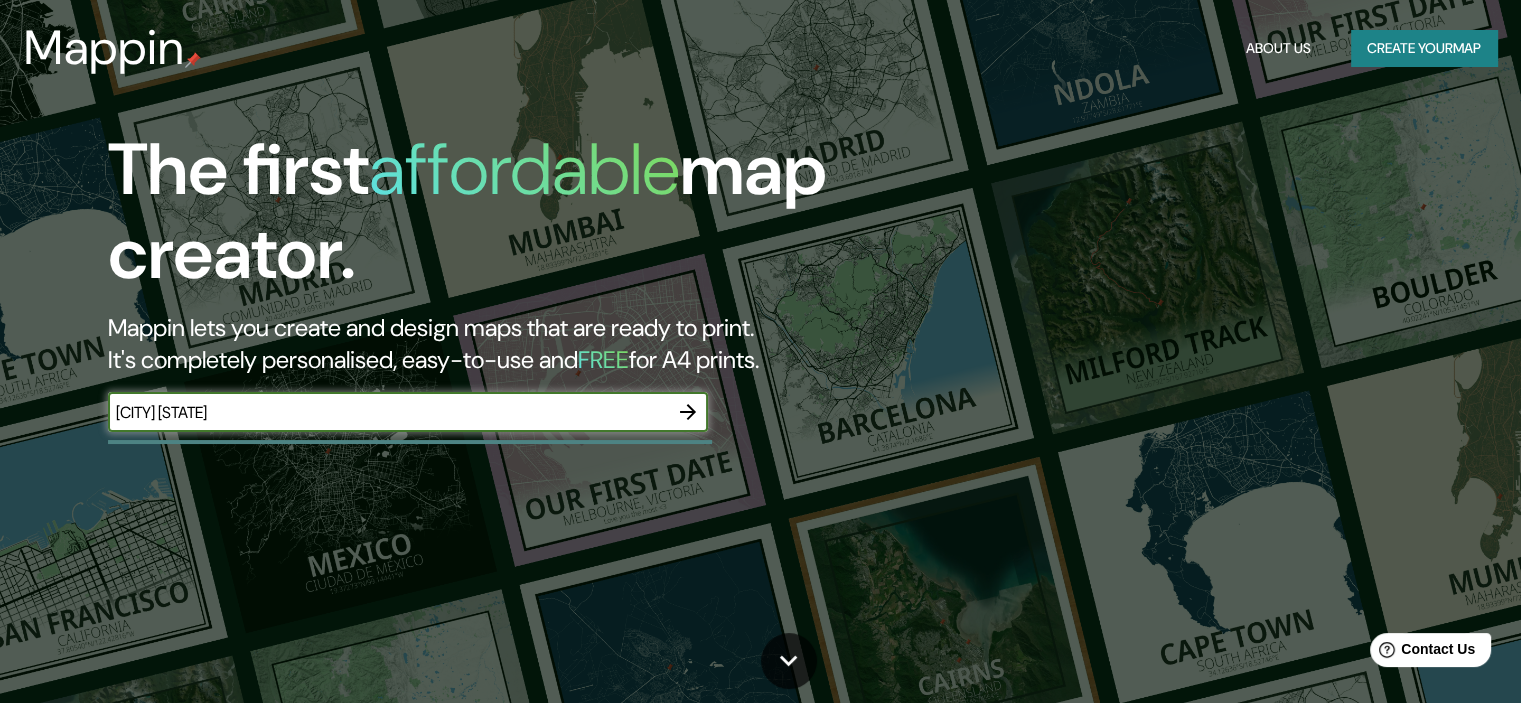 type on "[CITY] [STATE]" 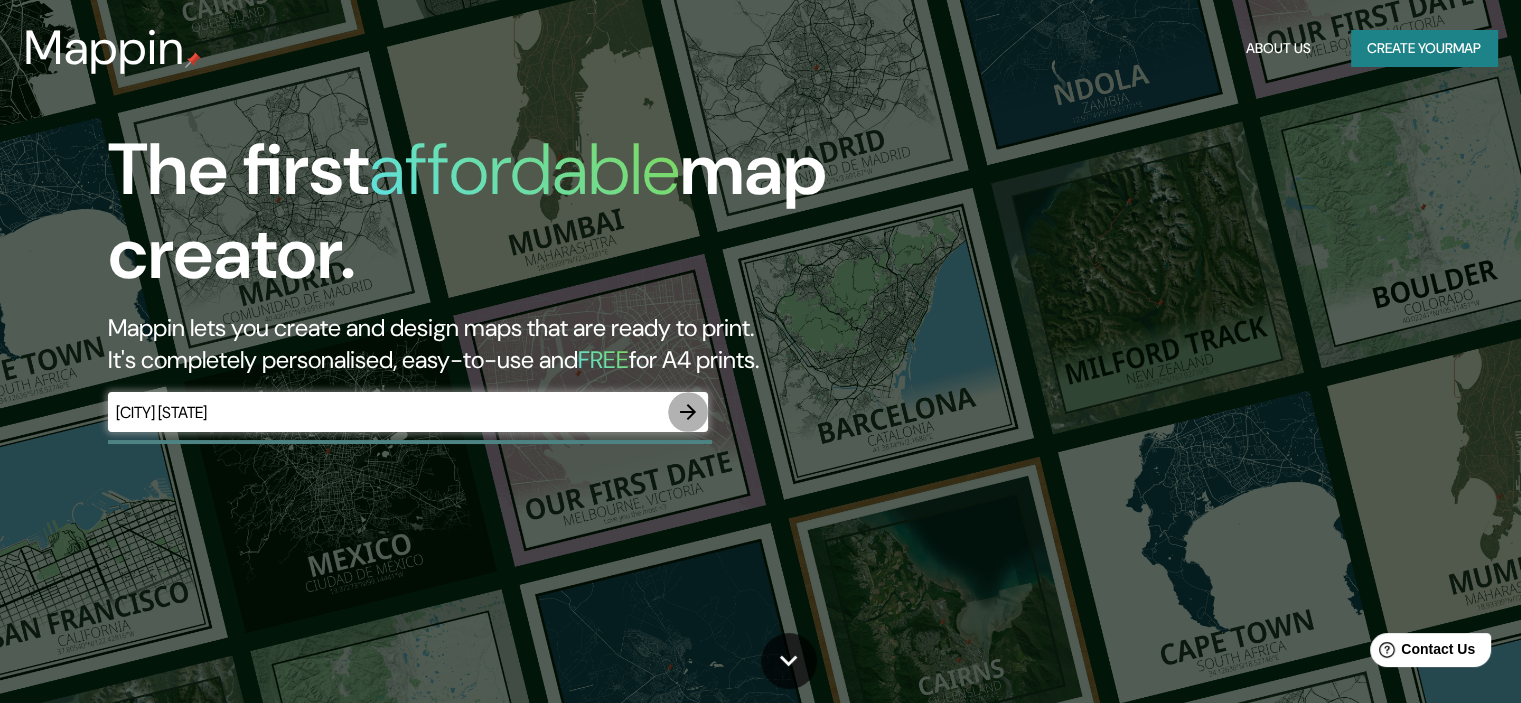 click 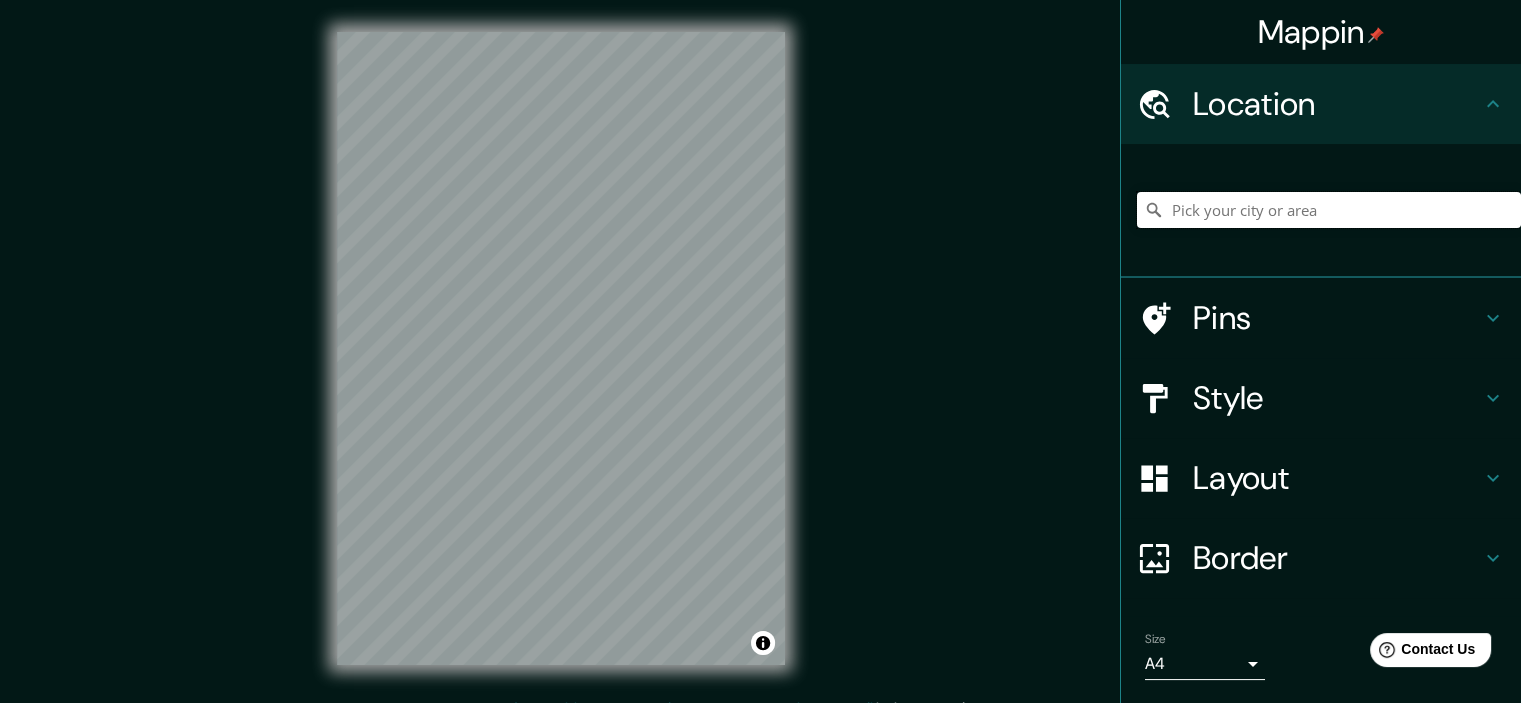 click at bounding box center [1329, 210] 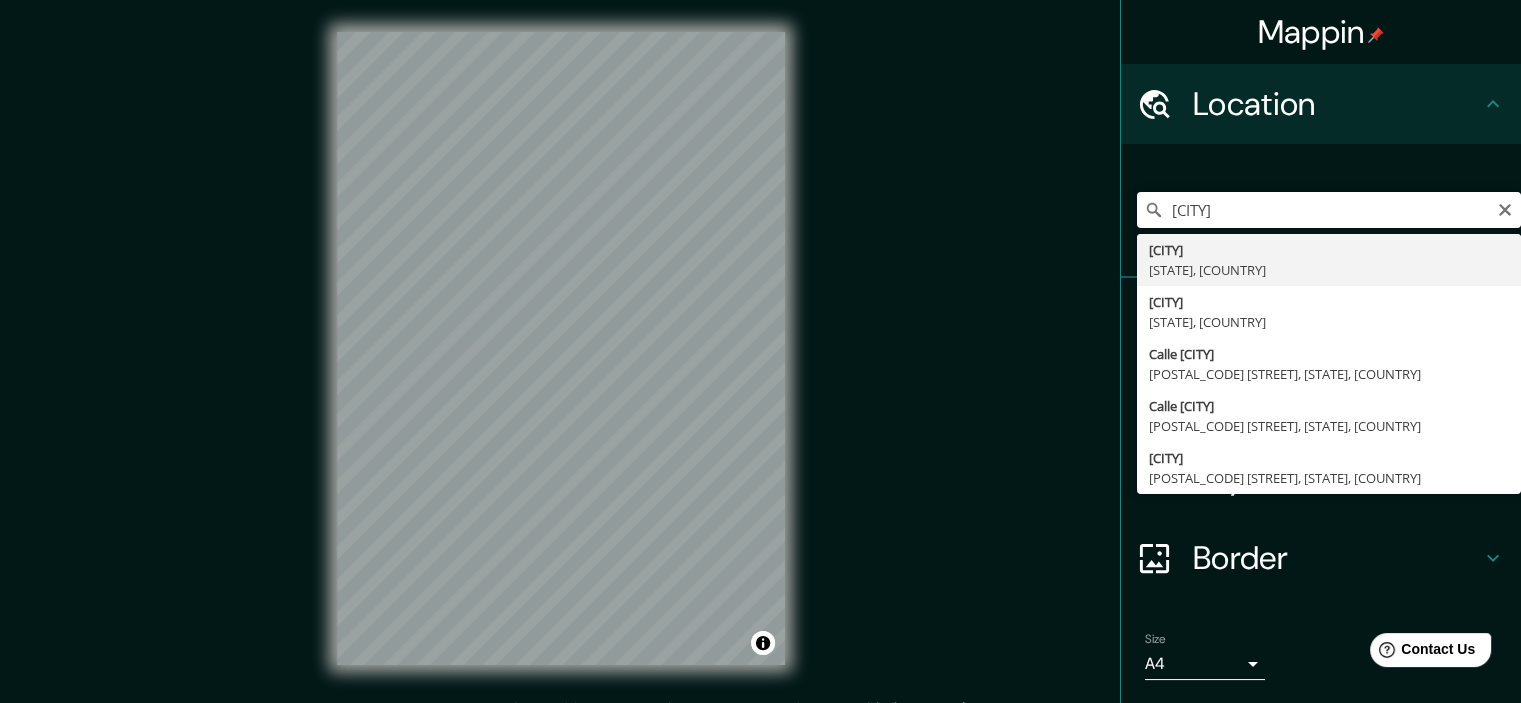 type on "[CITY], [STATE], [COUNTRY]" 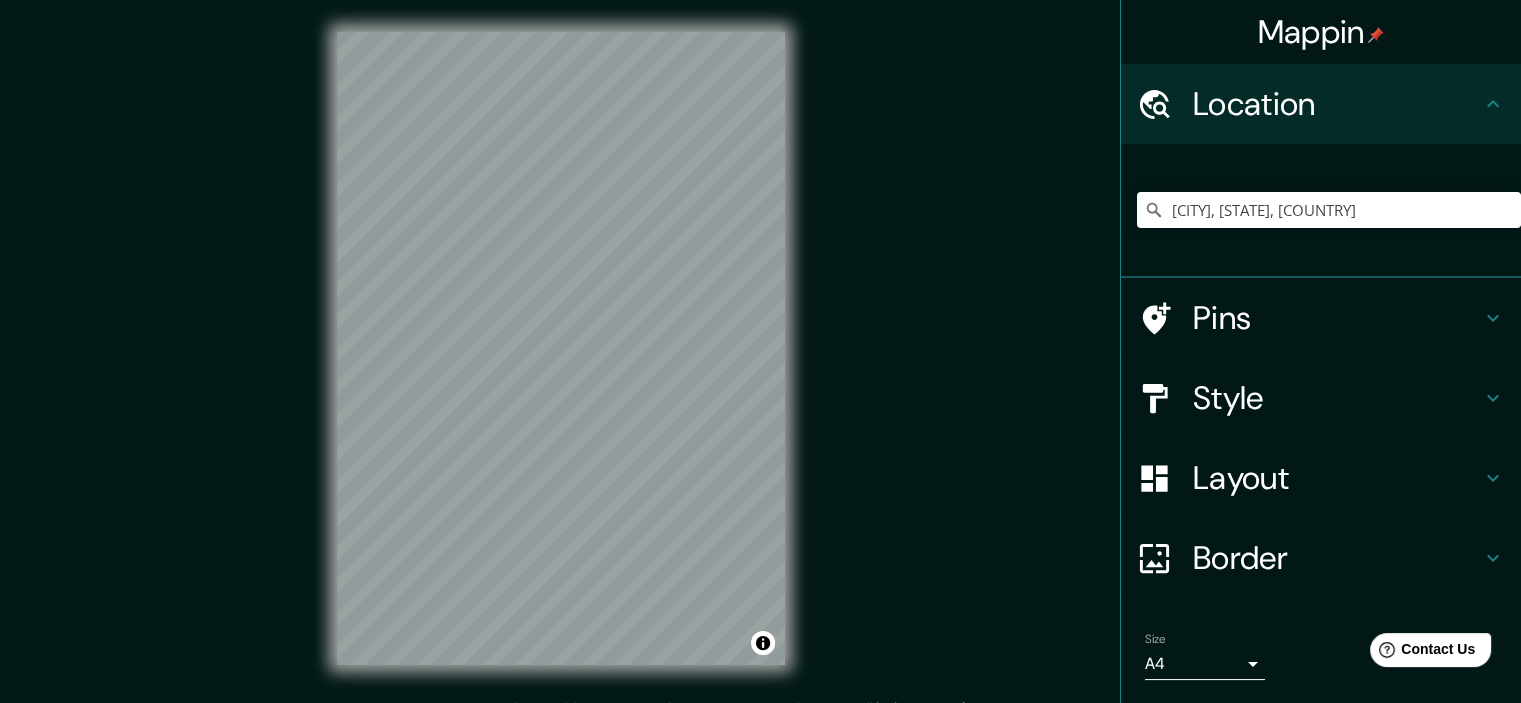 scroll, scrollTop: 60, scrollLeft: 0, axis: vertical 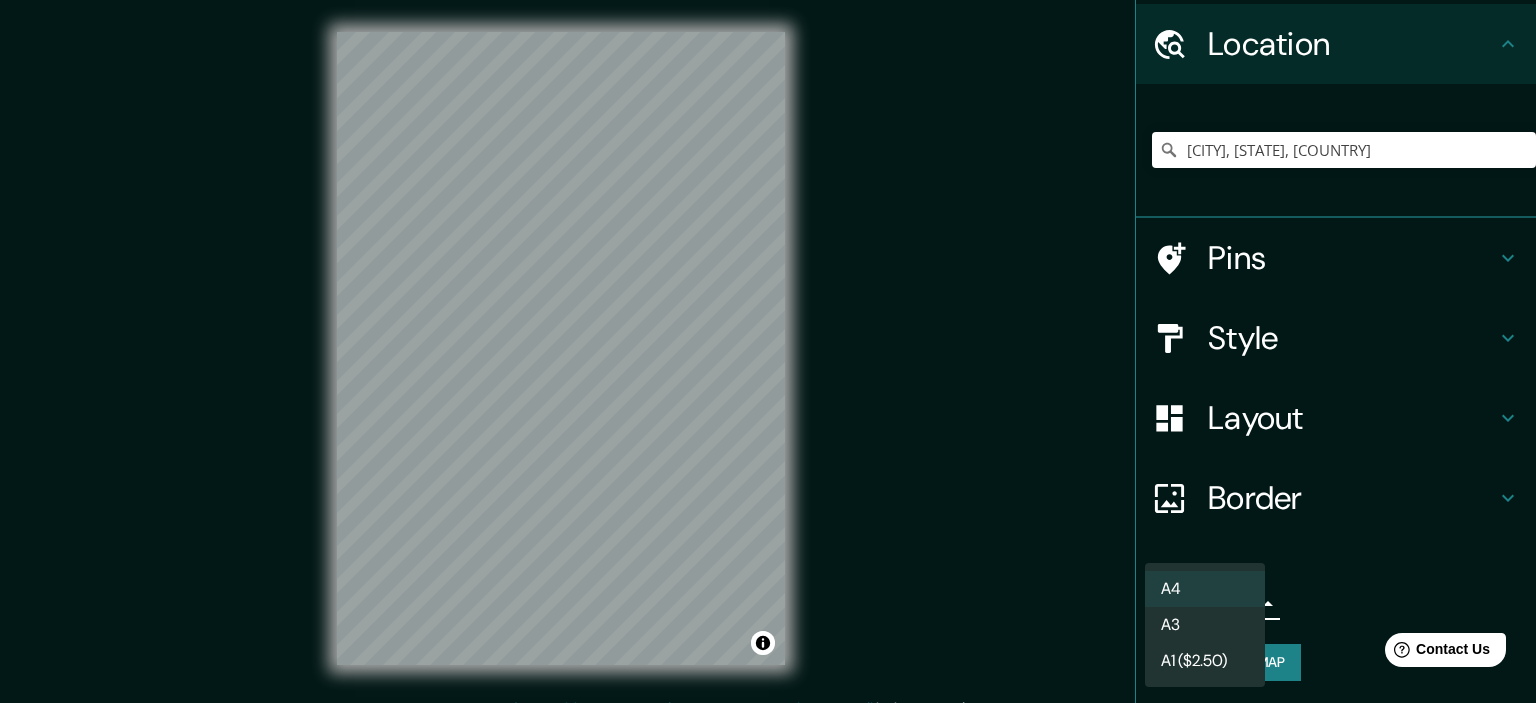 click on "Mappin Location [CITY], [STATE], [COUNTRY] Pins Style Layout Border Choose a border. Hint : you can make layers of the frame opaque to create some cool effects. None Simple Transparent Fancy Size A4 single Create your map © Mapbox © OpenStreetMap Improve this map Any problems, suggestions, or concerns please email [EMAIL] . . . A4 A3 A1 ($2.50)" at bounding box center [768, 351] 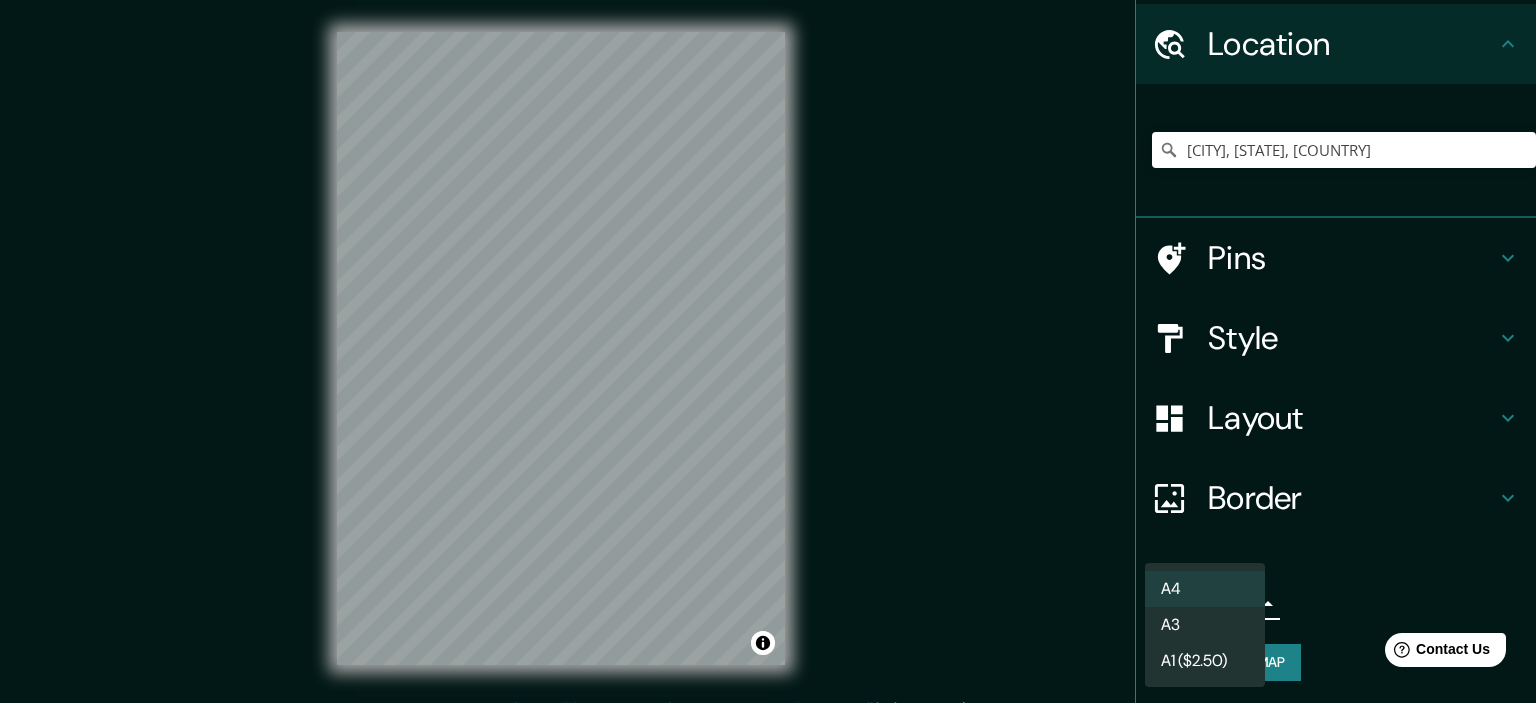 click at bounding box center (768, 351) 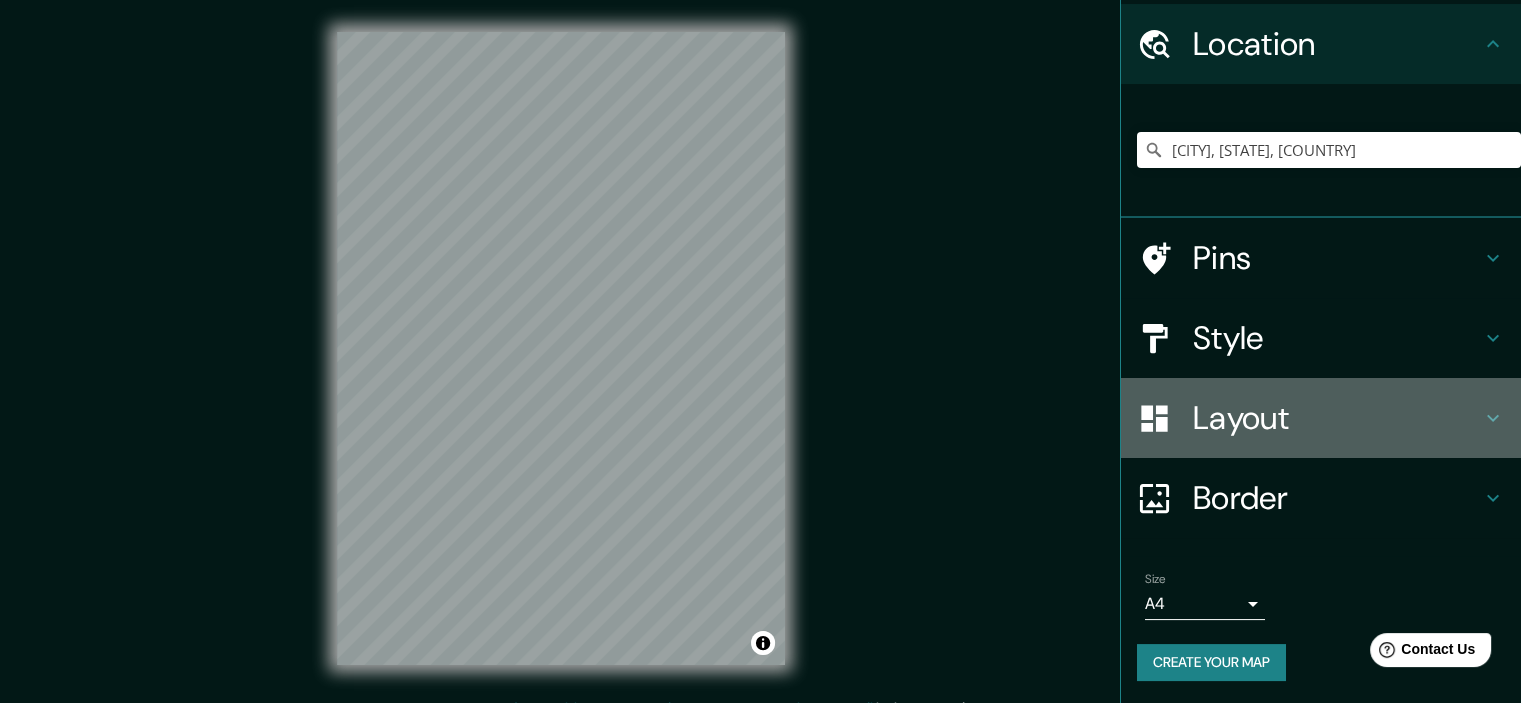 click 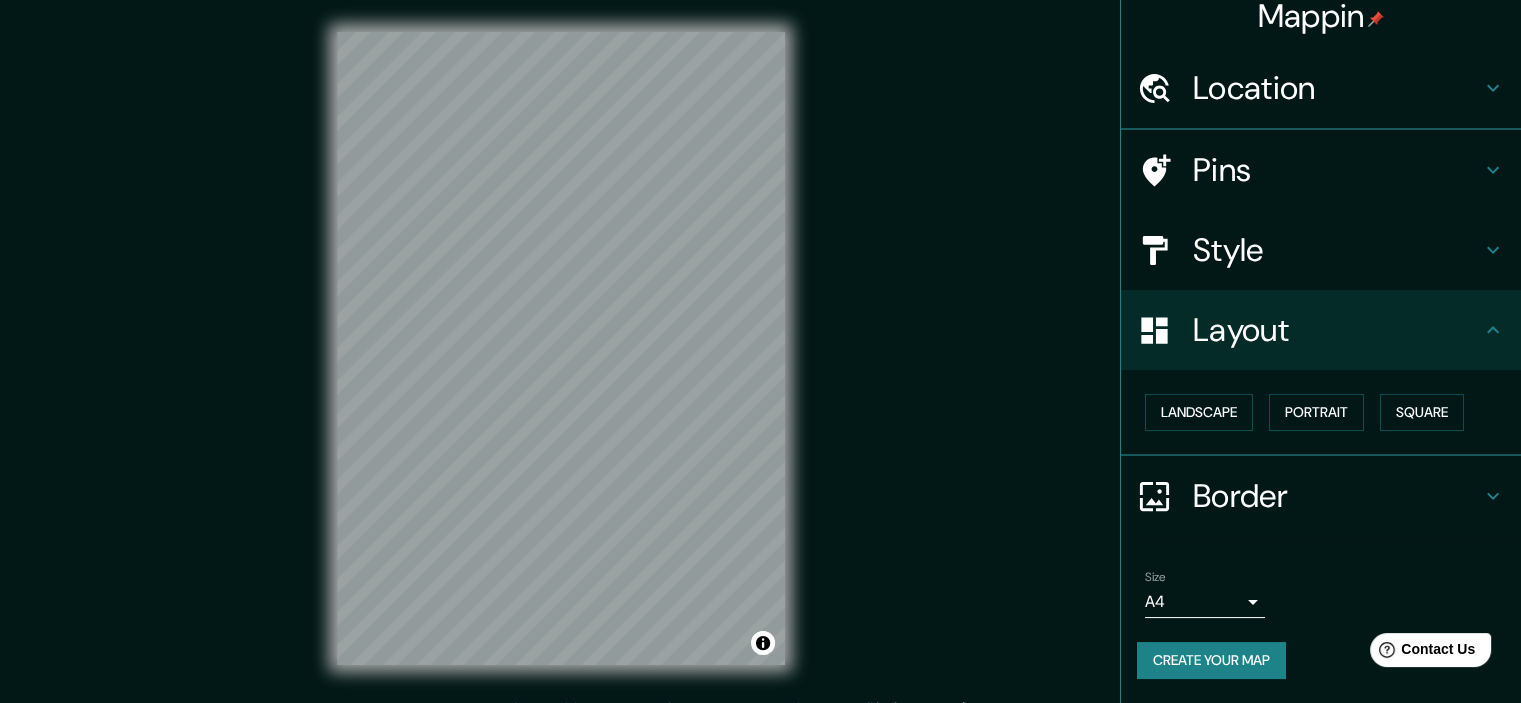 scroll, scrollTop: 14, scrollLeft: 0, axis: vertical 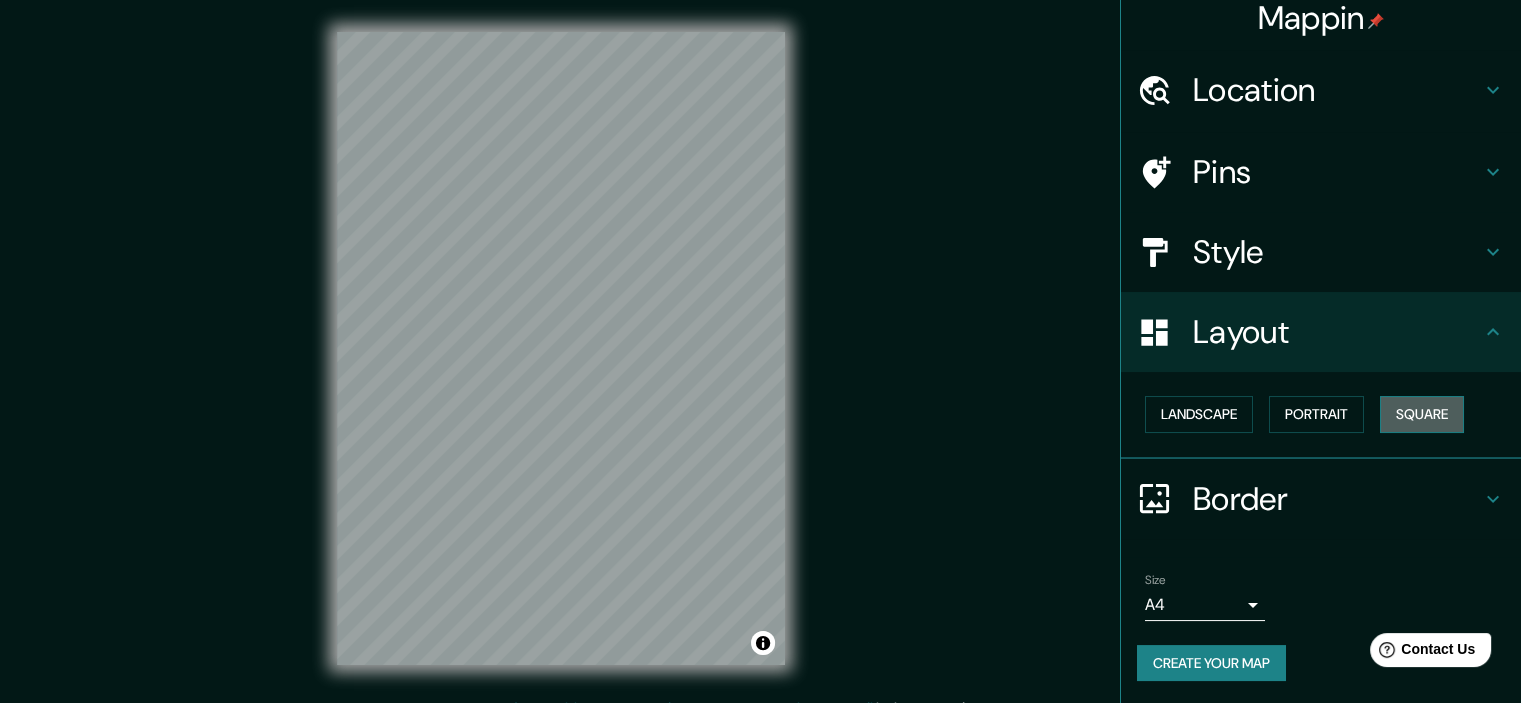 click on "Square" at bounding box center [1422, 414] 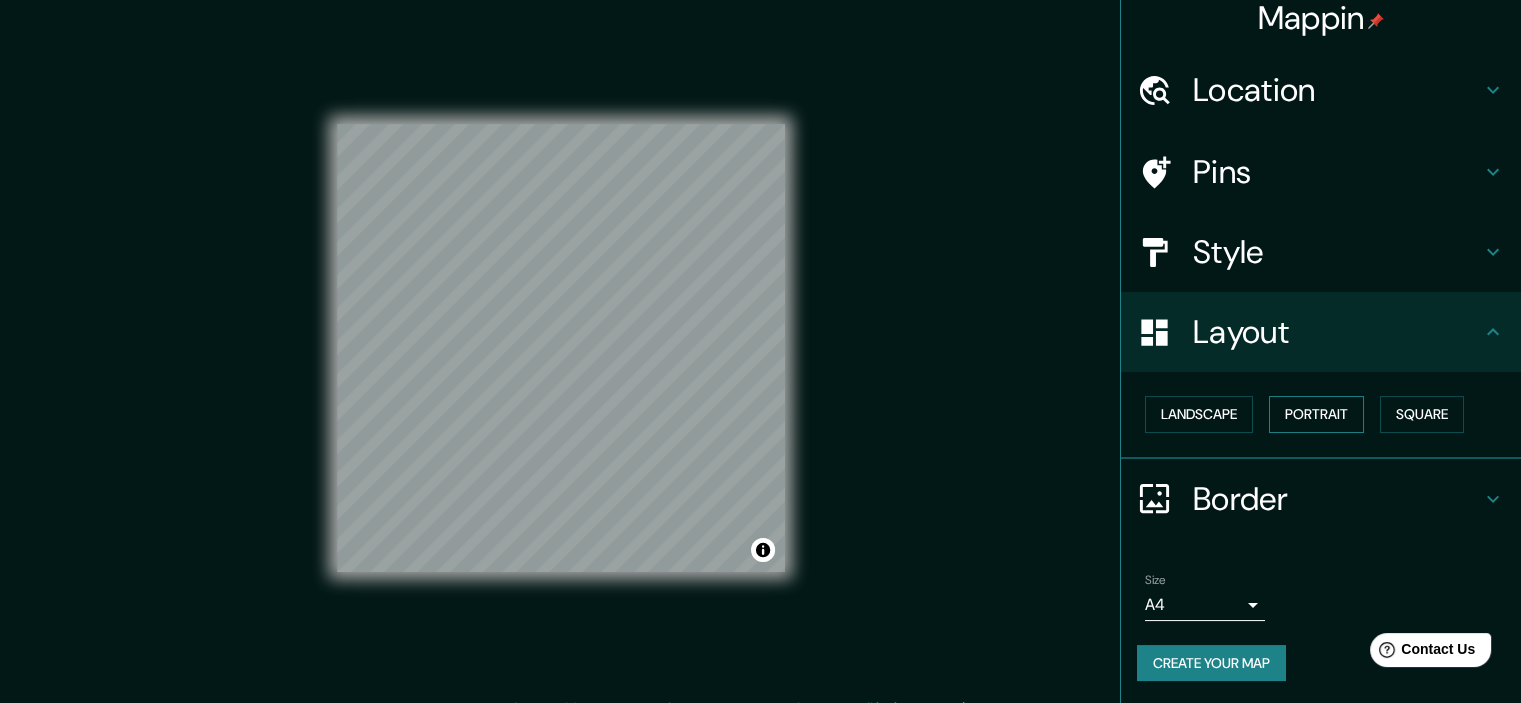 click on "Portrait" at bounding box center [1316, 414] 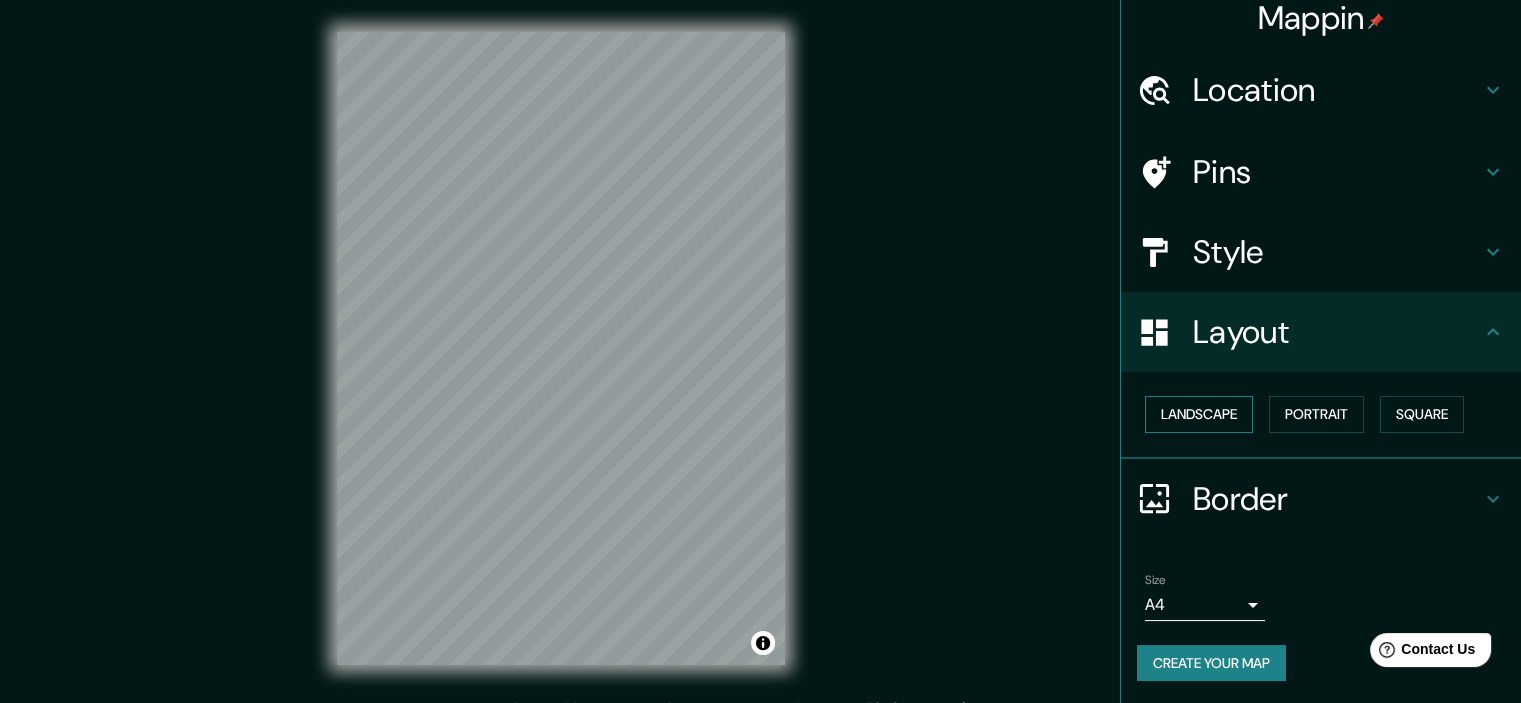 click on "Landscape" at bounding box center (1199, 414) 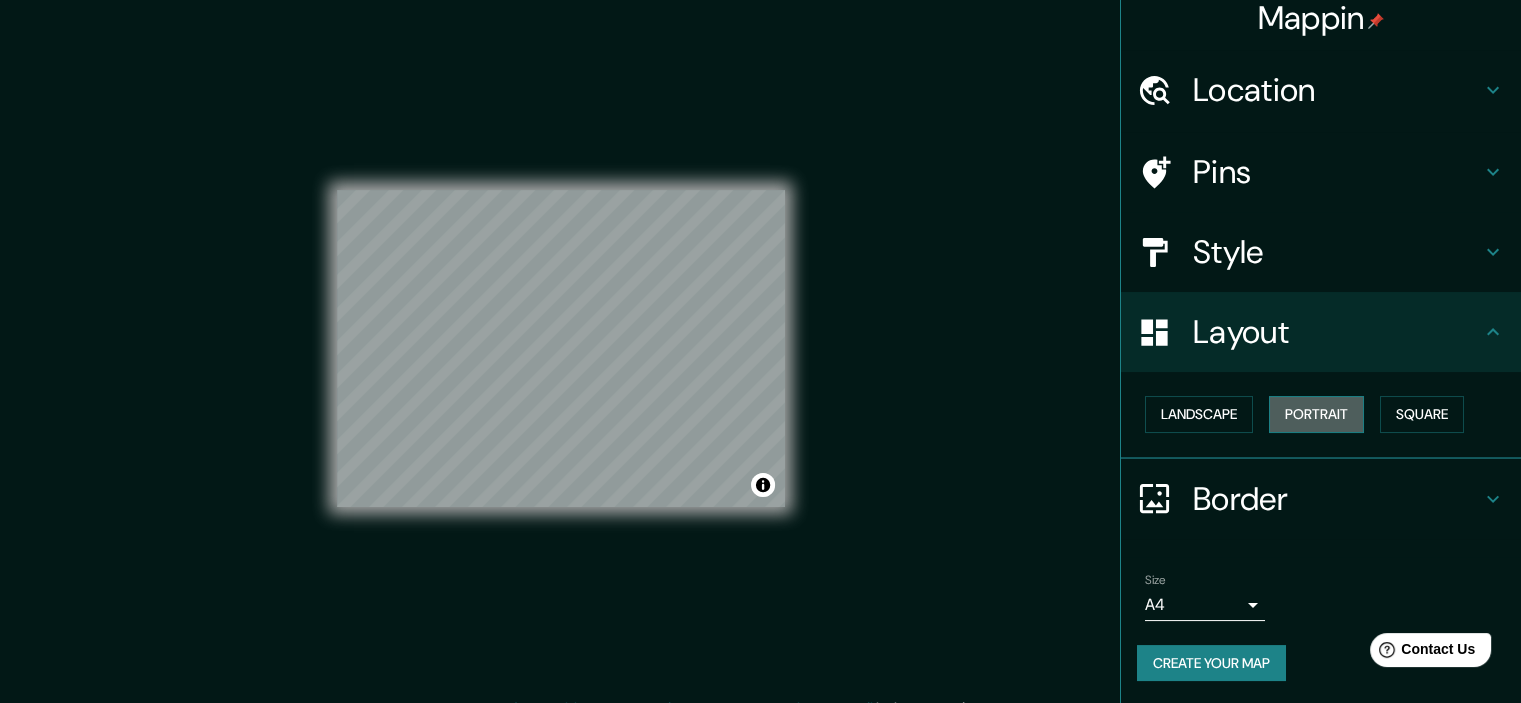 click on "Portrait" at bounding box center [1316, 414] 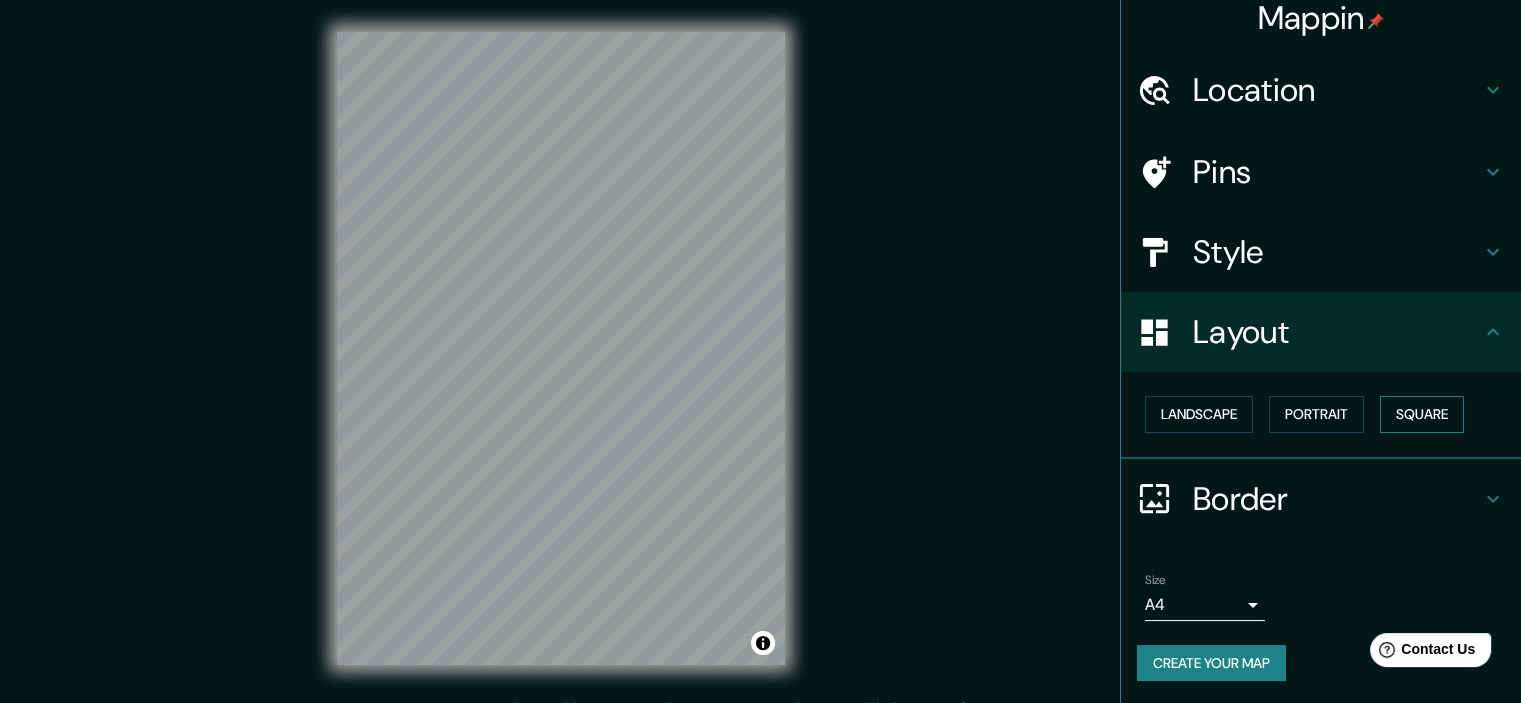 click on "Square" at bounding box center (1422, 414) 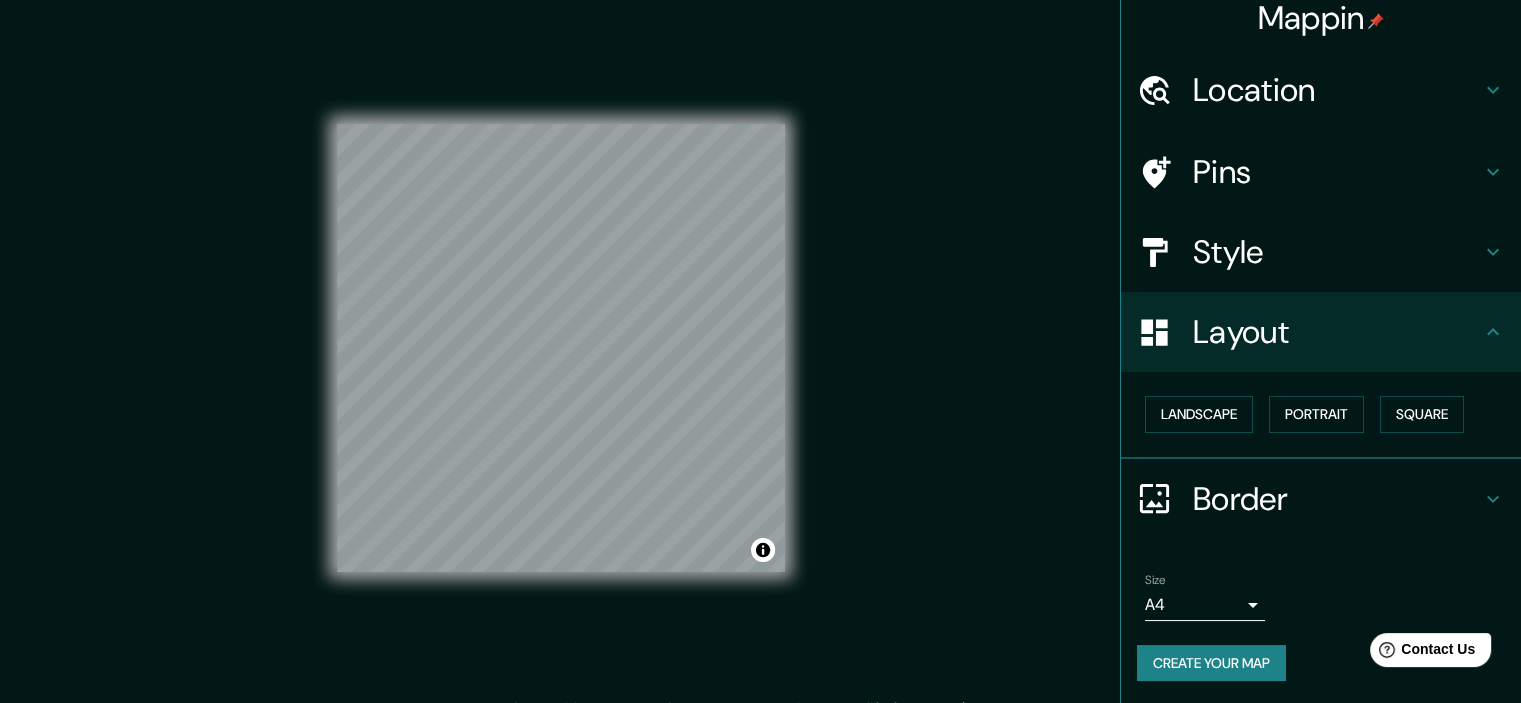 click 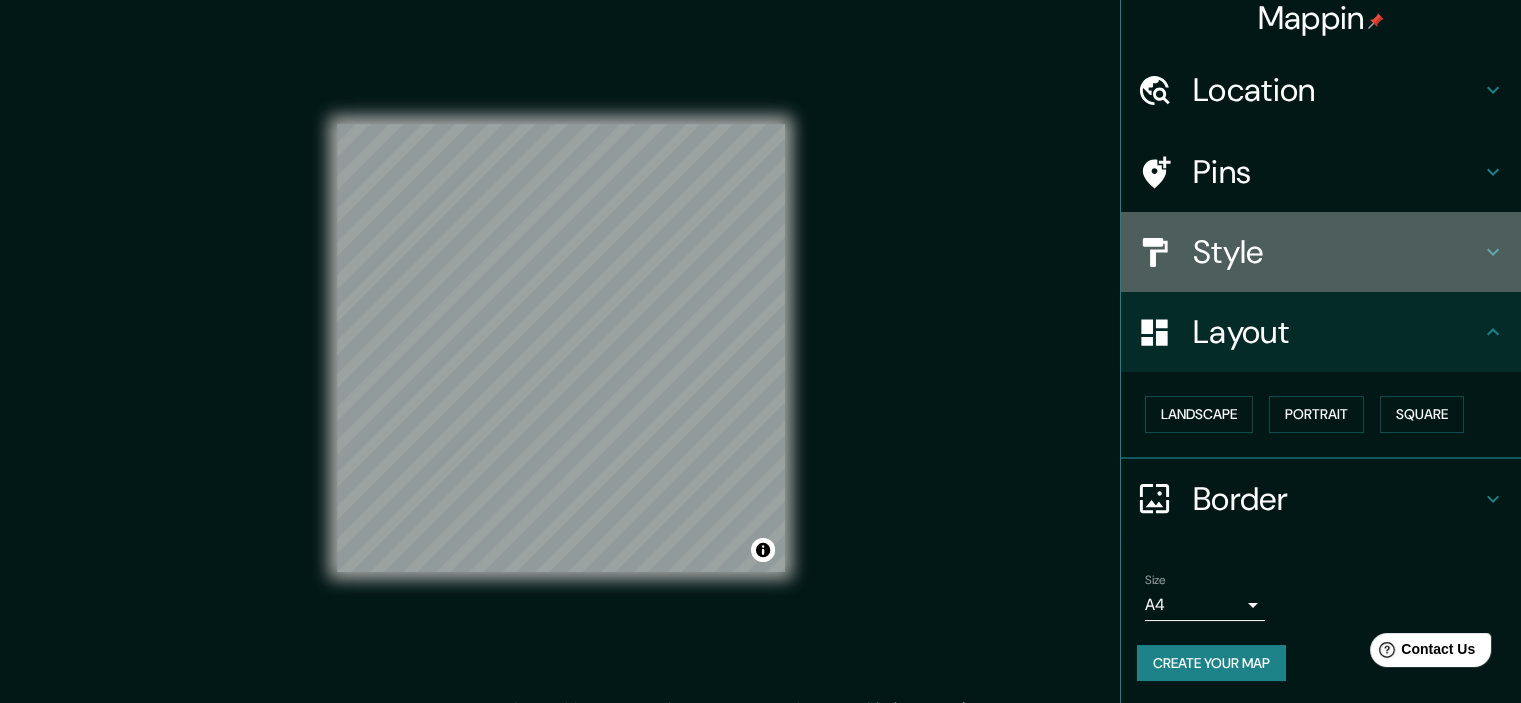 click 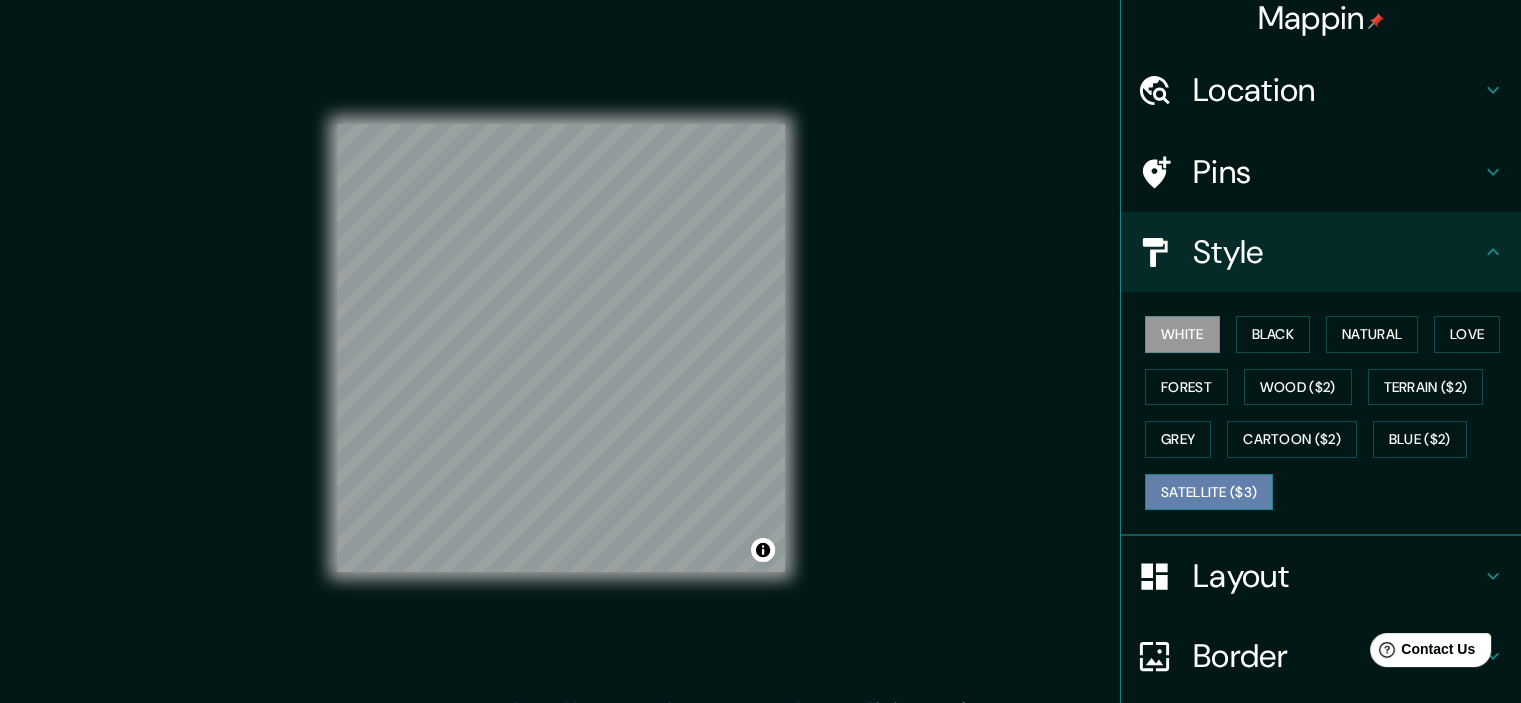 click on "Satellite ($3)" at bounding box center (1209, 492) 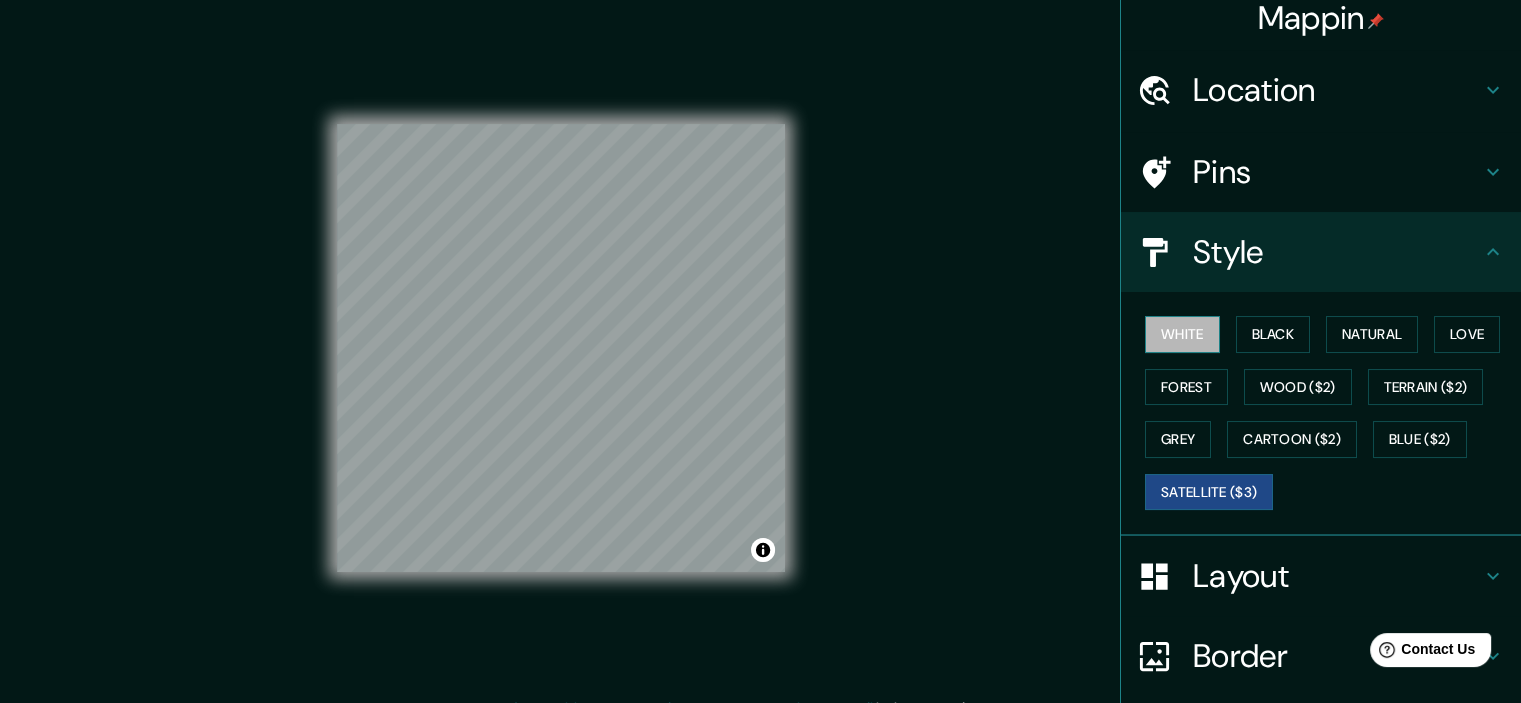 click on "White" at bounding box center [1182, 334] 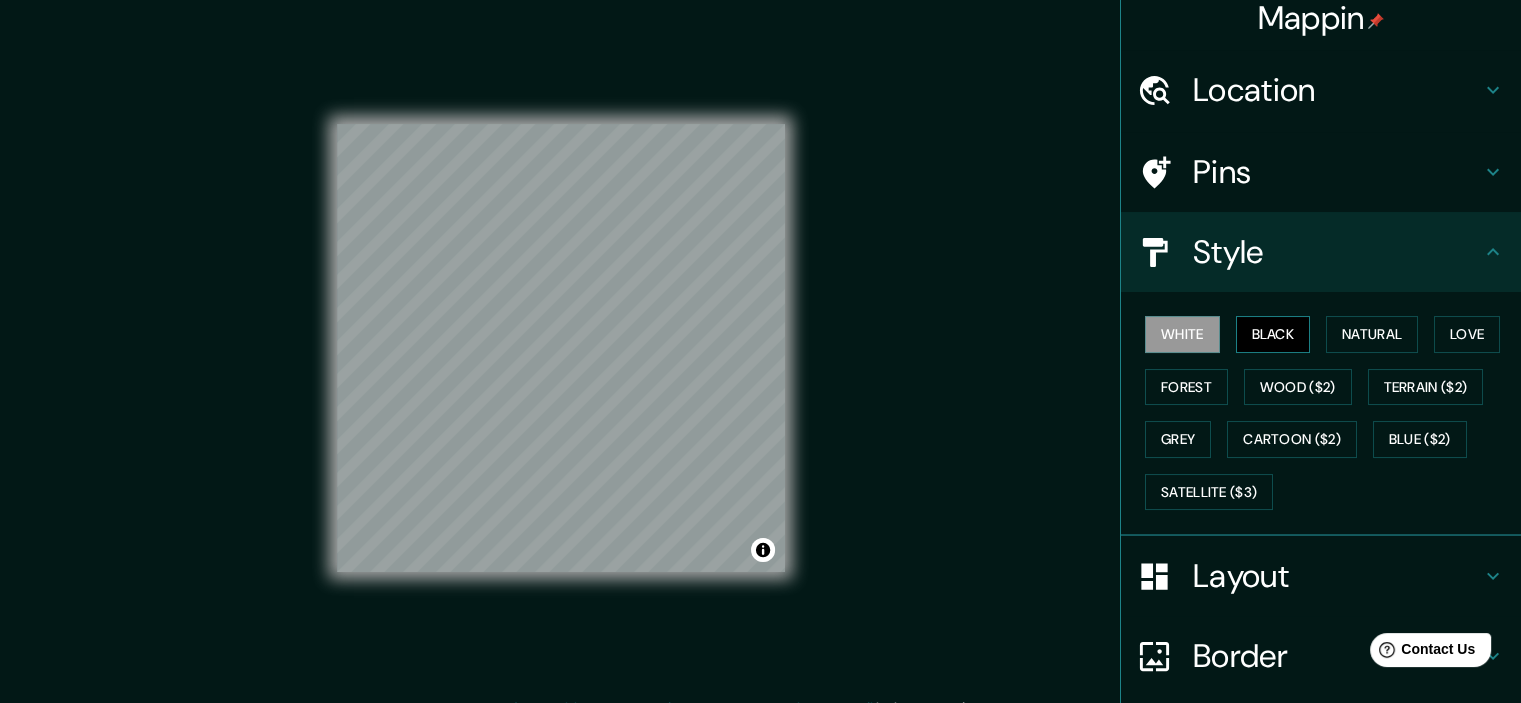 click on "Black" at bounding box center [1273, 334] 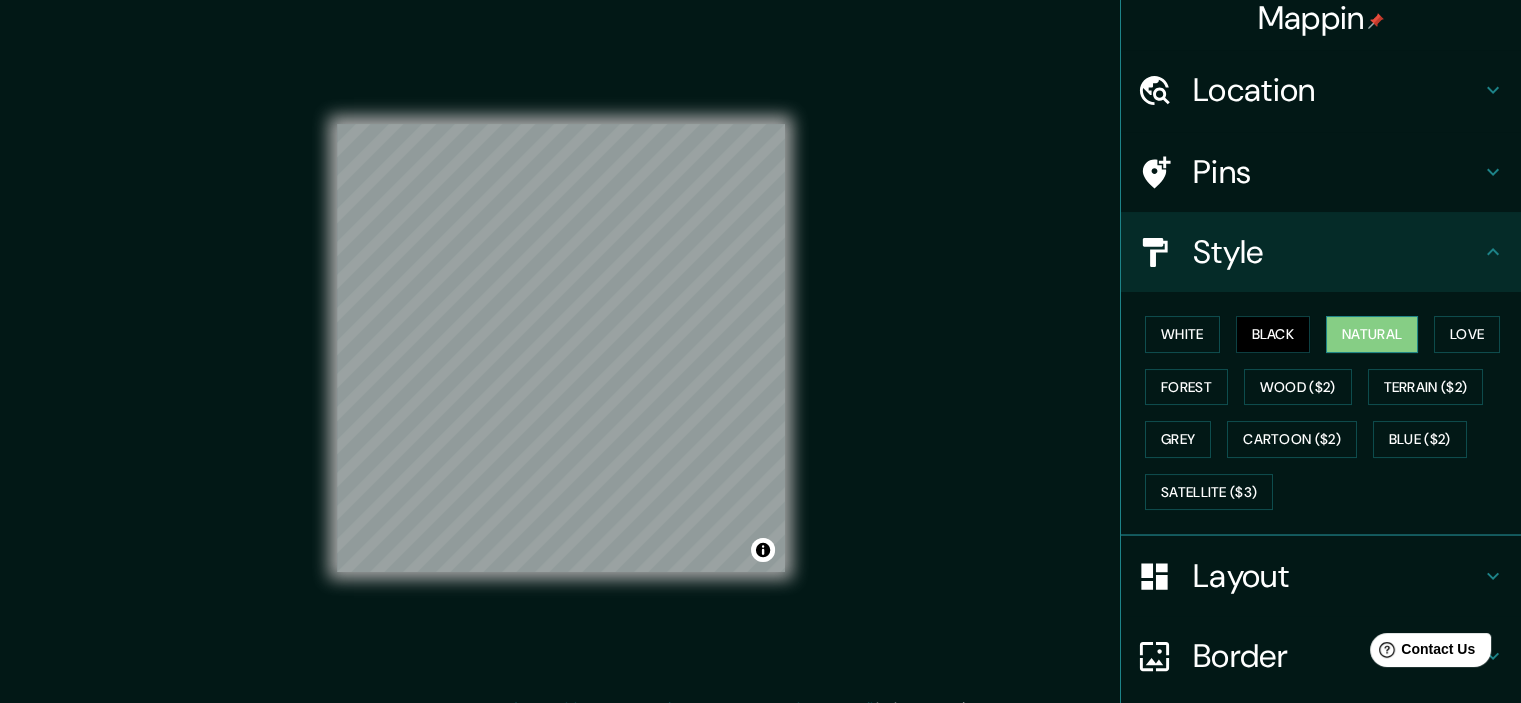 click on "Natural" at bounding box center [1372, 334] 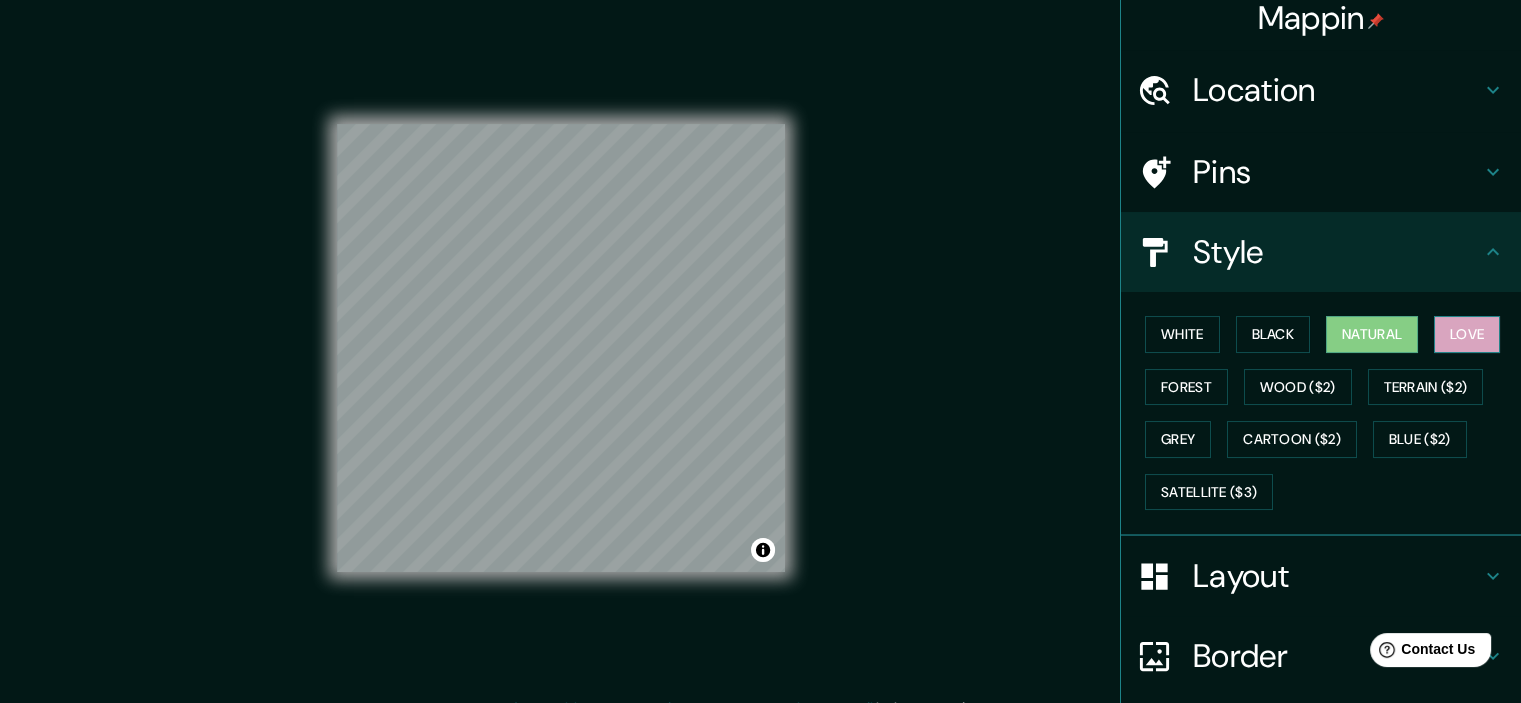 click on "Love" at bounding box center [1467, 334] 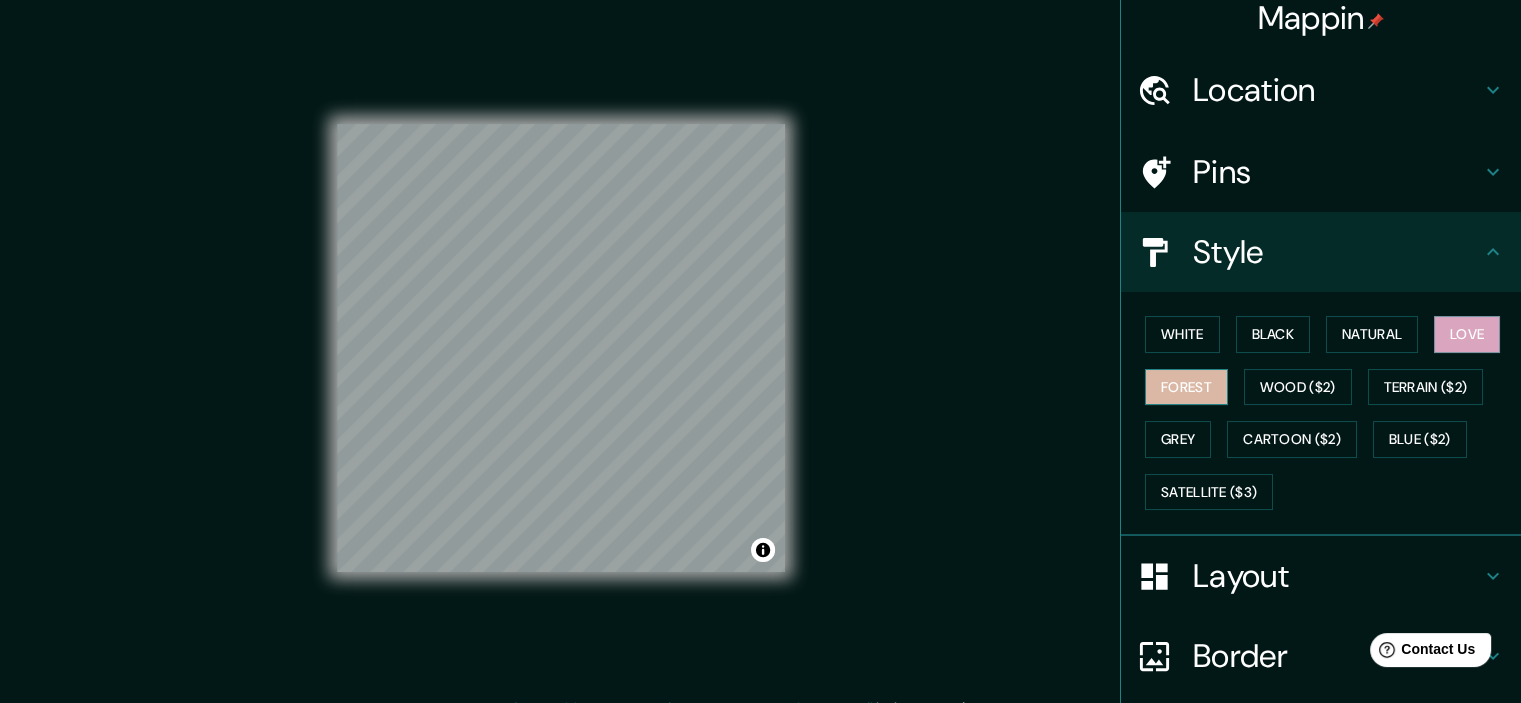 click on "Forest" at bounding box center [1186, 387] 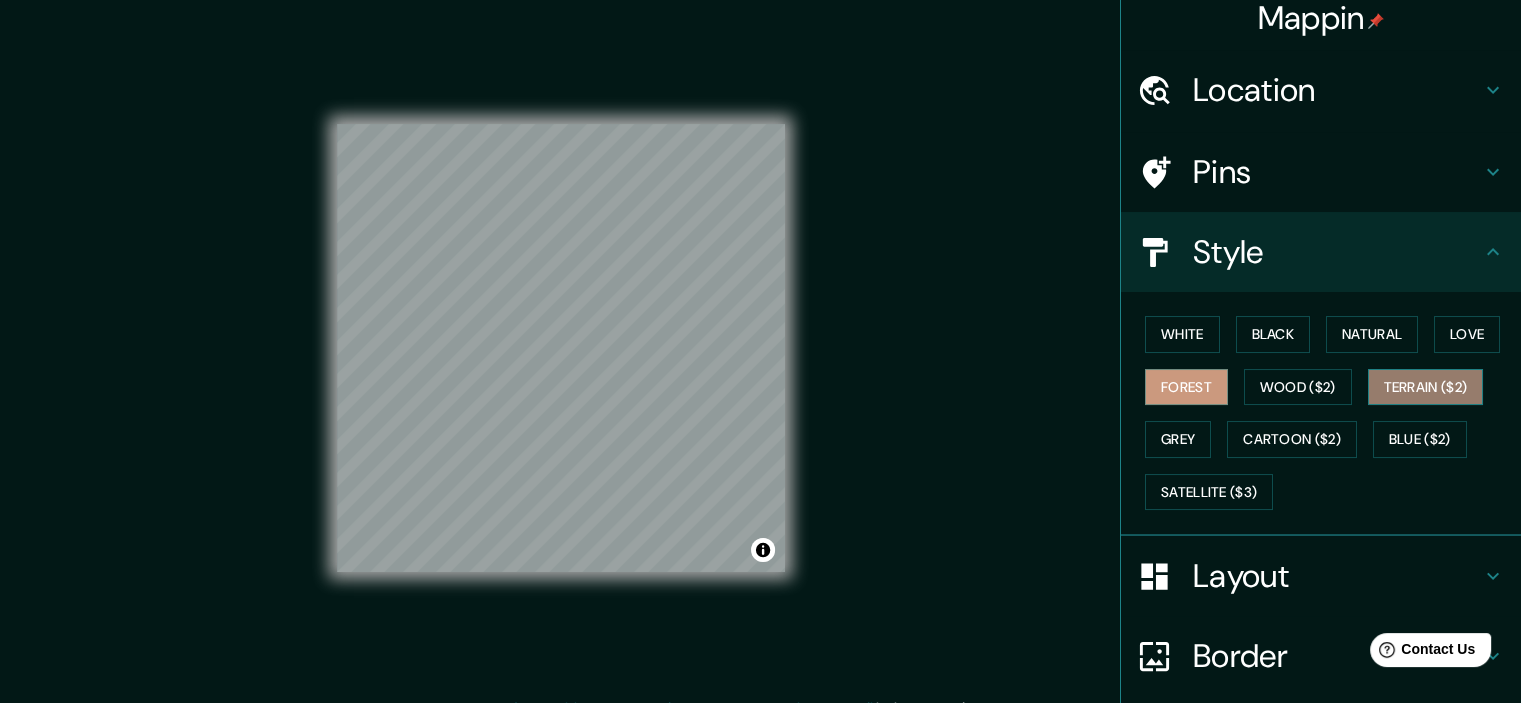 click on "Terrain ($2)" at bounding box center [1426, 387] 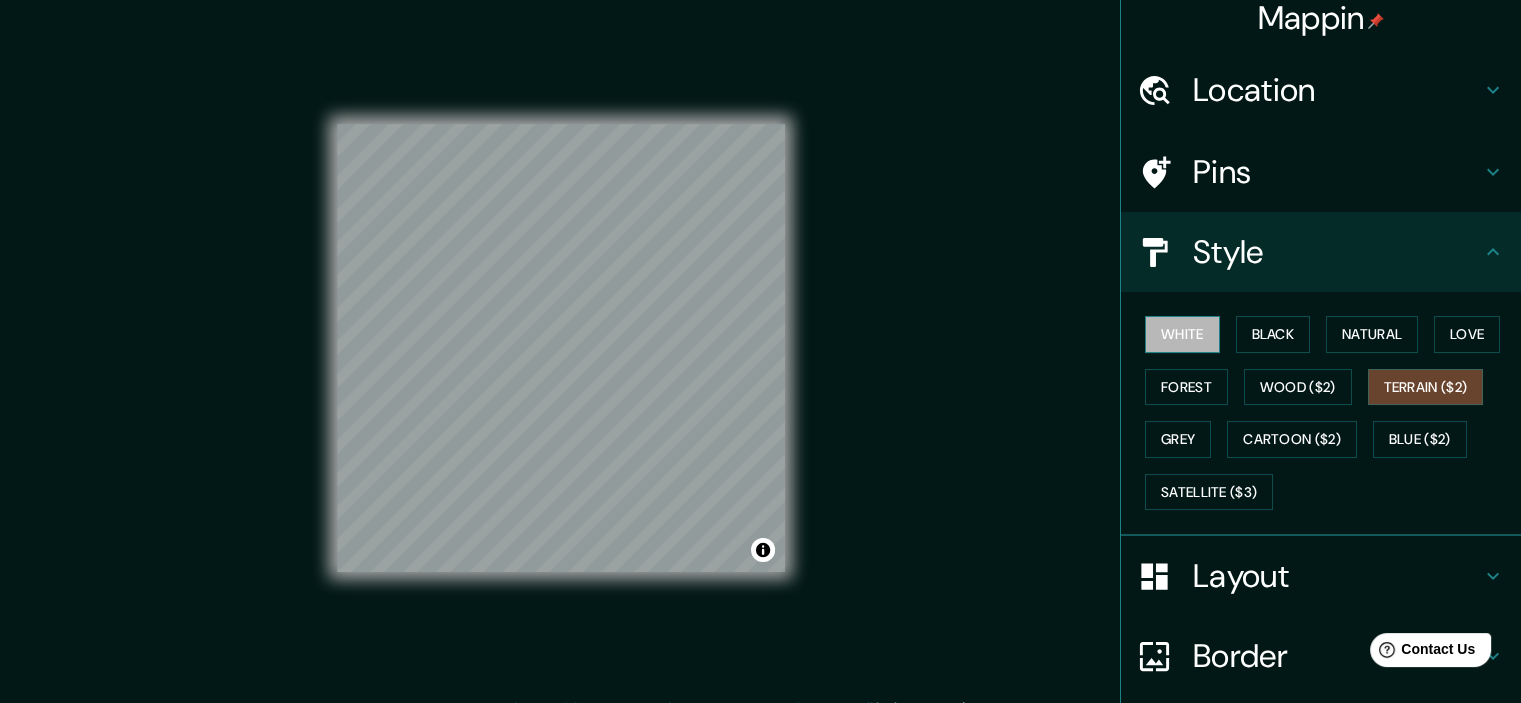 click on "White" at bounding box center [1182, 334] 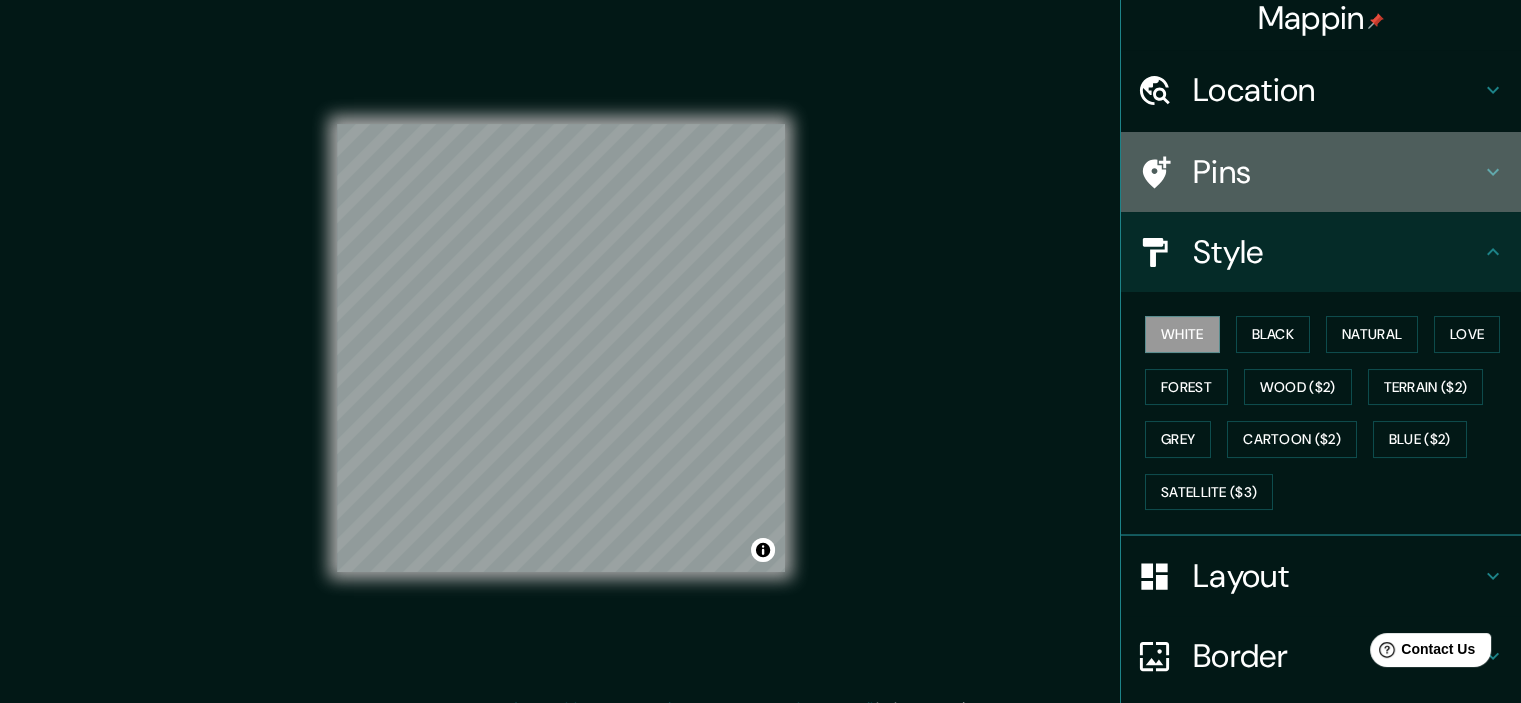 click 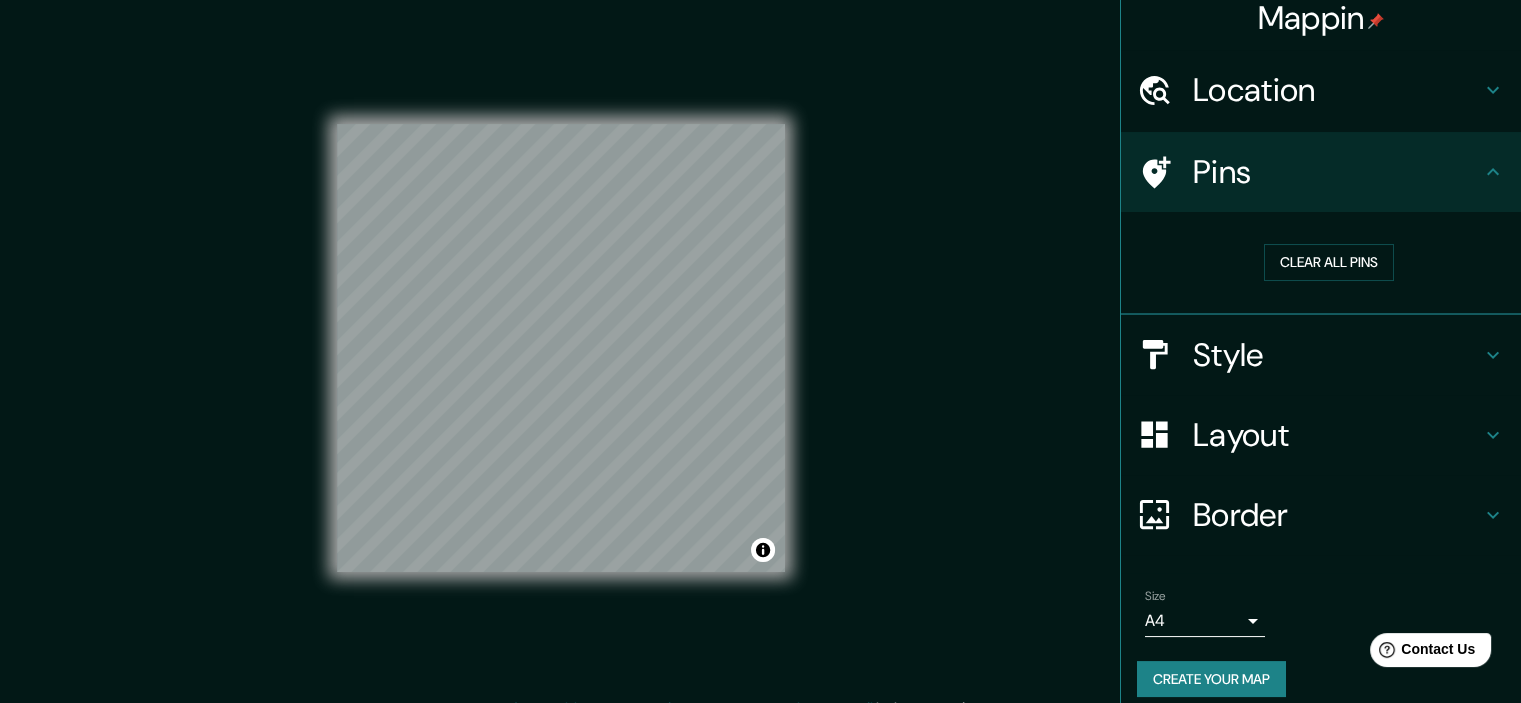 click on "Pins" at bounding box center [1321, 172] 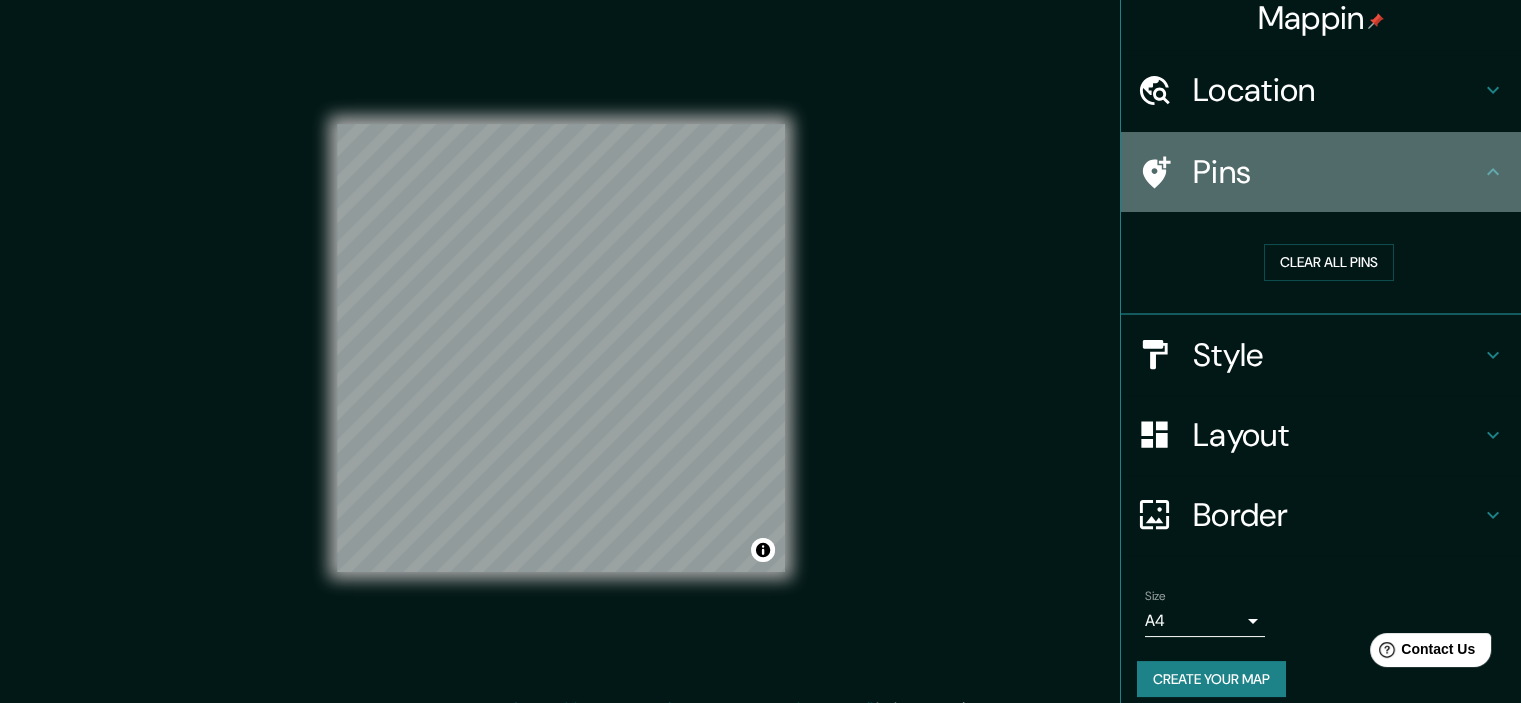 click 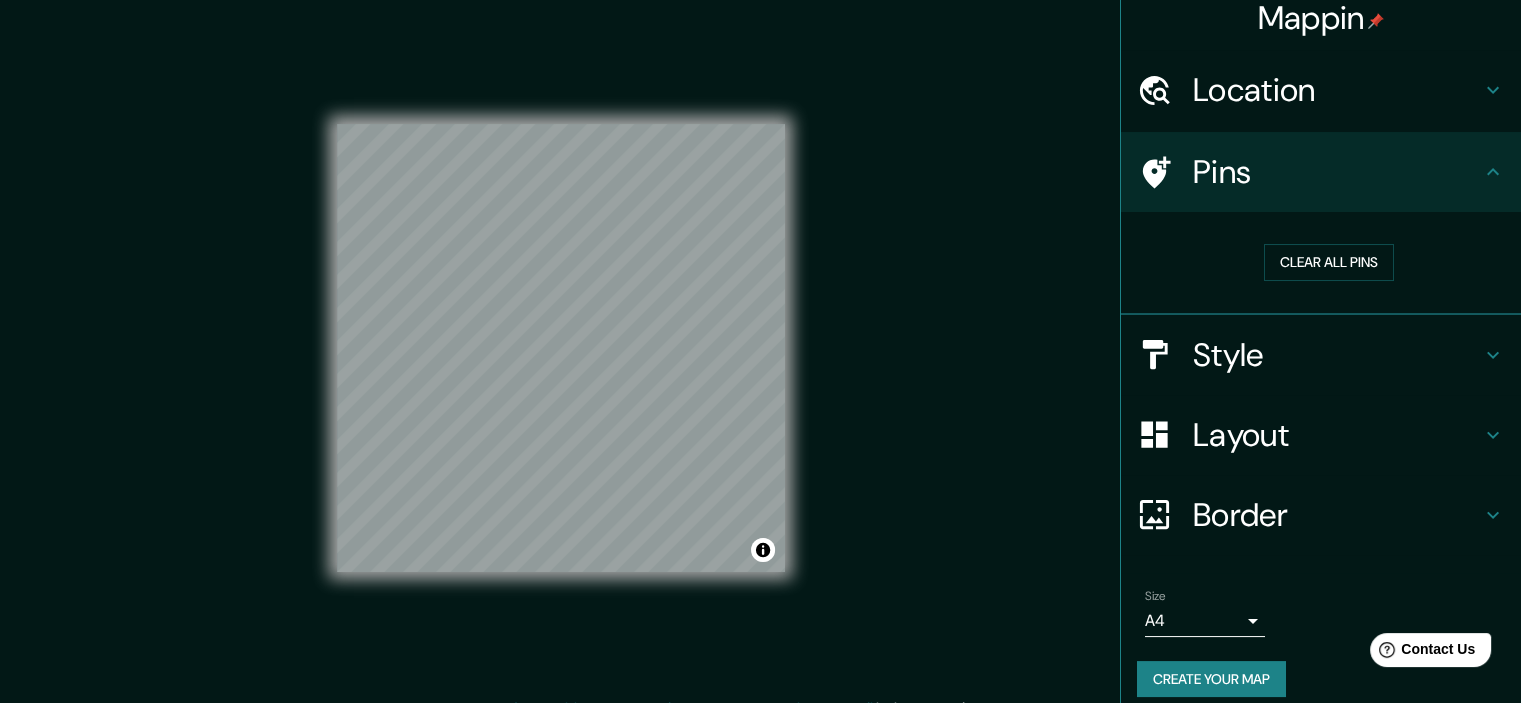 click 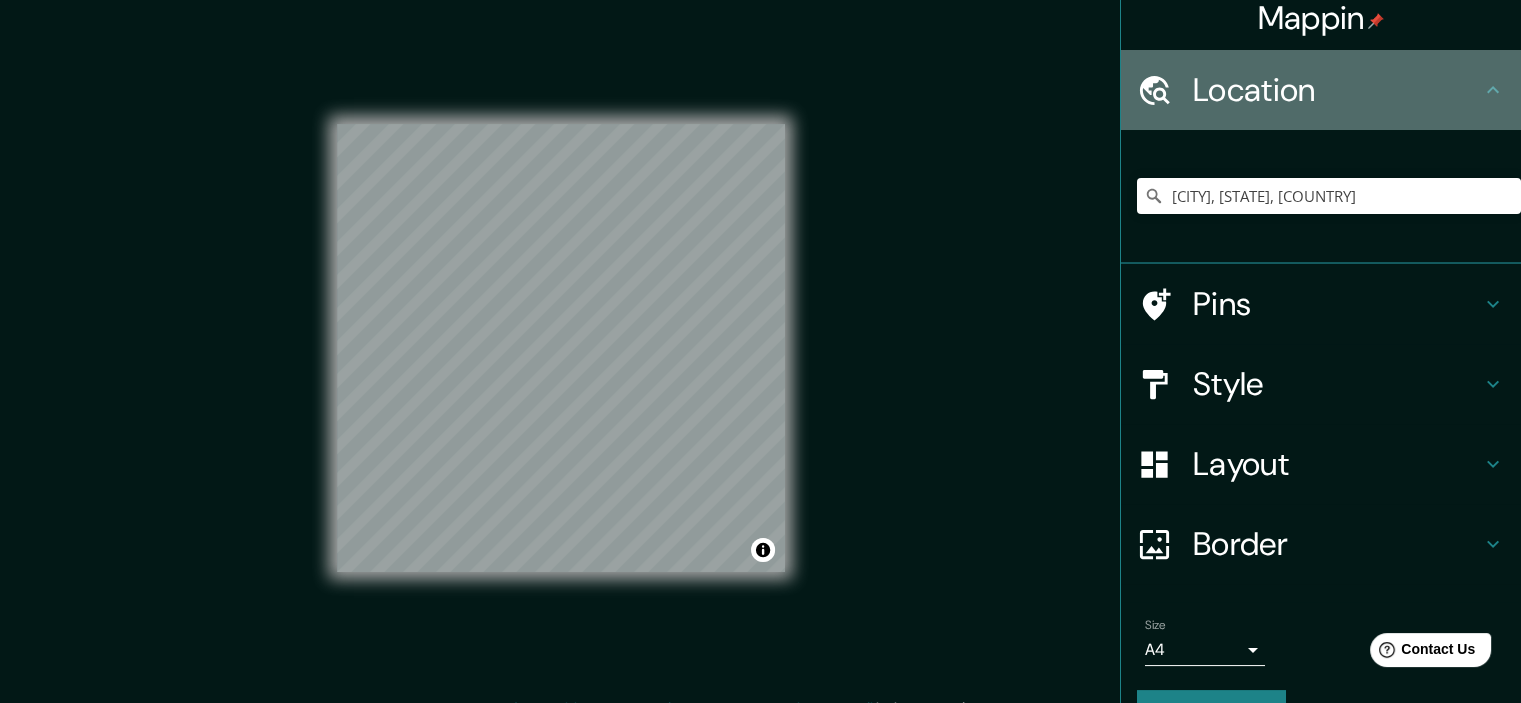 click 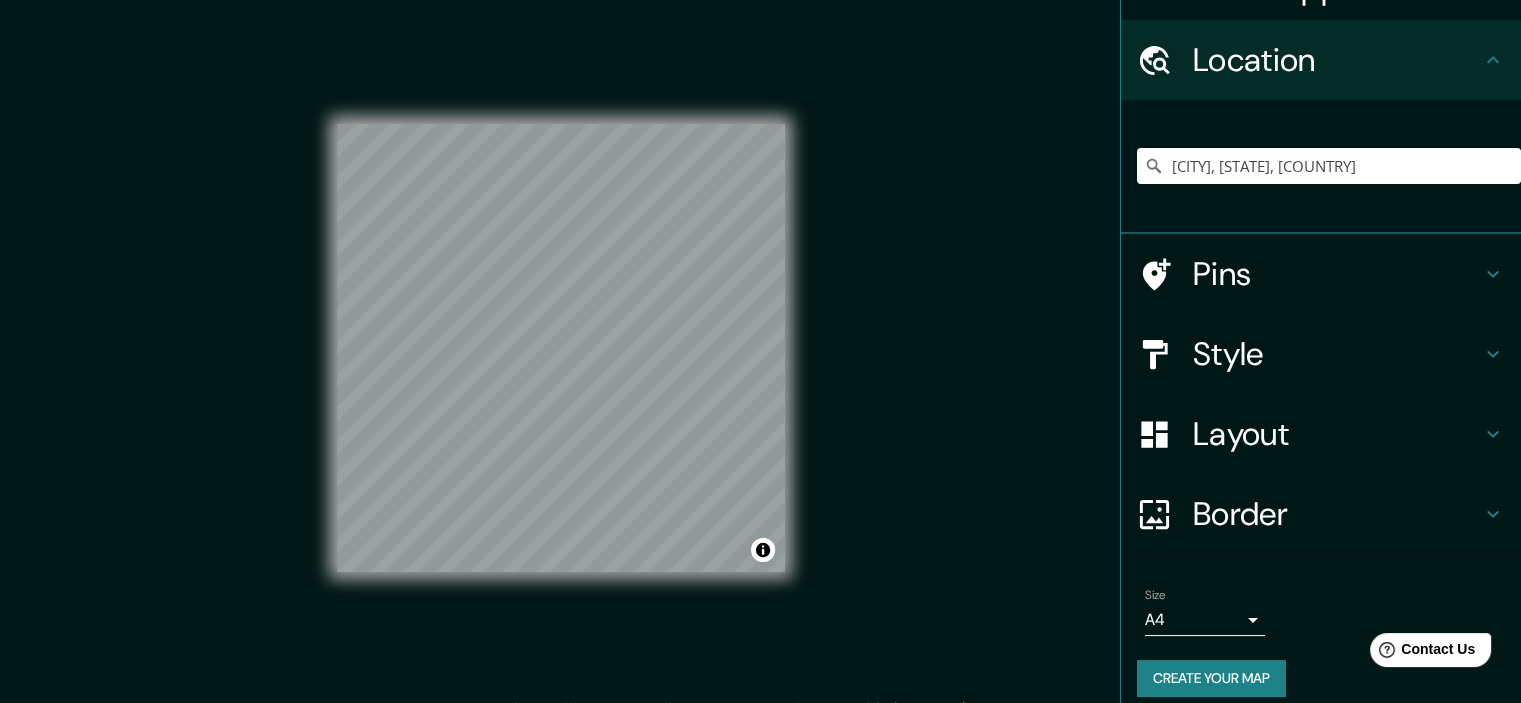 scroll, scrollTop: 60, scrollLeft: 0, axis: vertical 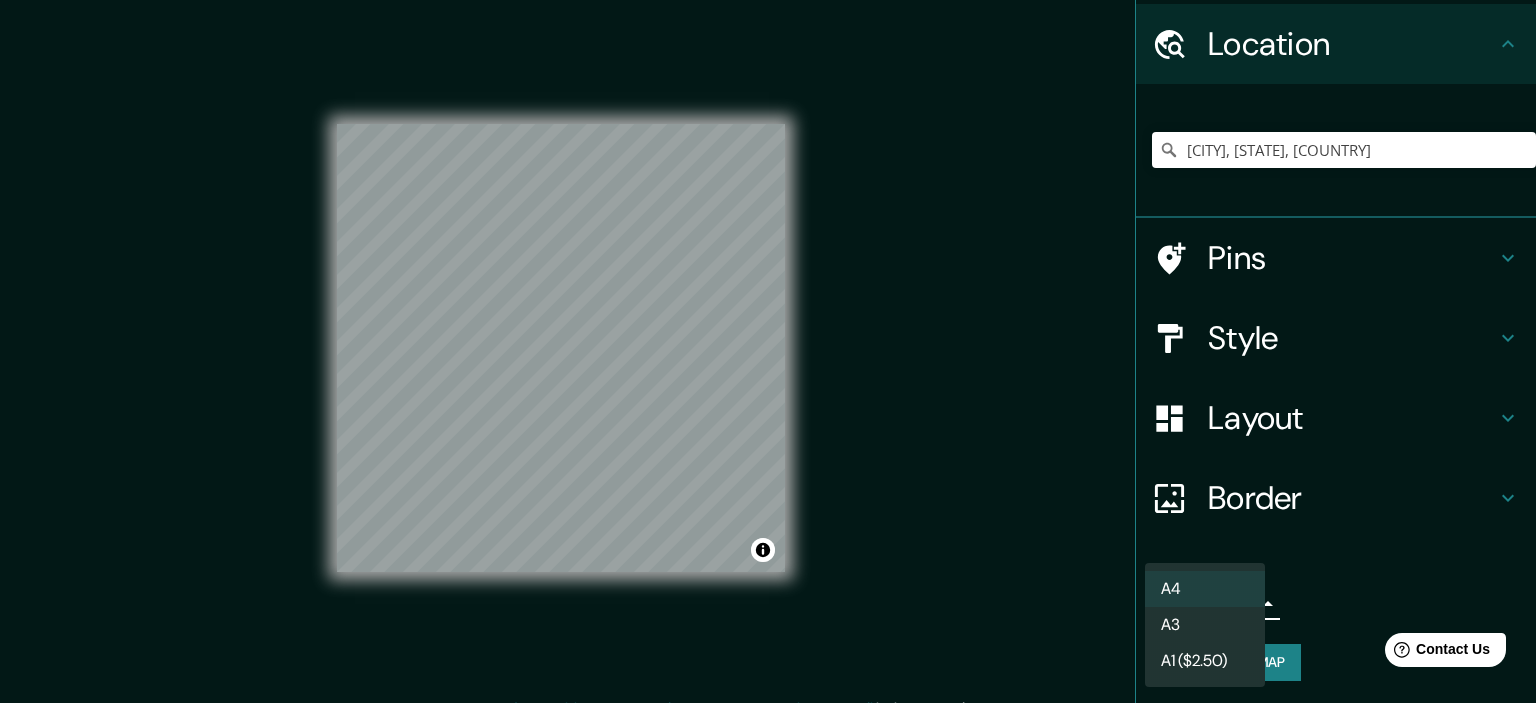 click on "Mappin Location [CITY], [STATE], [COUNTRY] Pins Style Layout Border Choose a border. Hint : you can make layers of the frame opaque to create some cool effects. None Simple Transparent Fancy Size A4 single Create your map © Mapbox © OpenStreetMap Improve this map Any problems, suggestions, or concerns please email [EMAIL] . . . A4 A3 A1 ($2.50)" at bounding box center [768, 351] 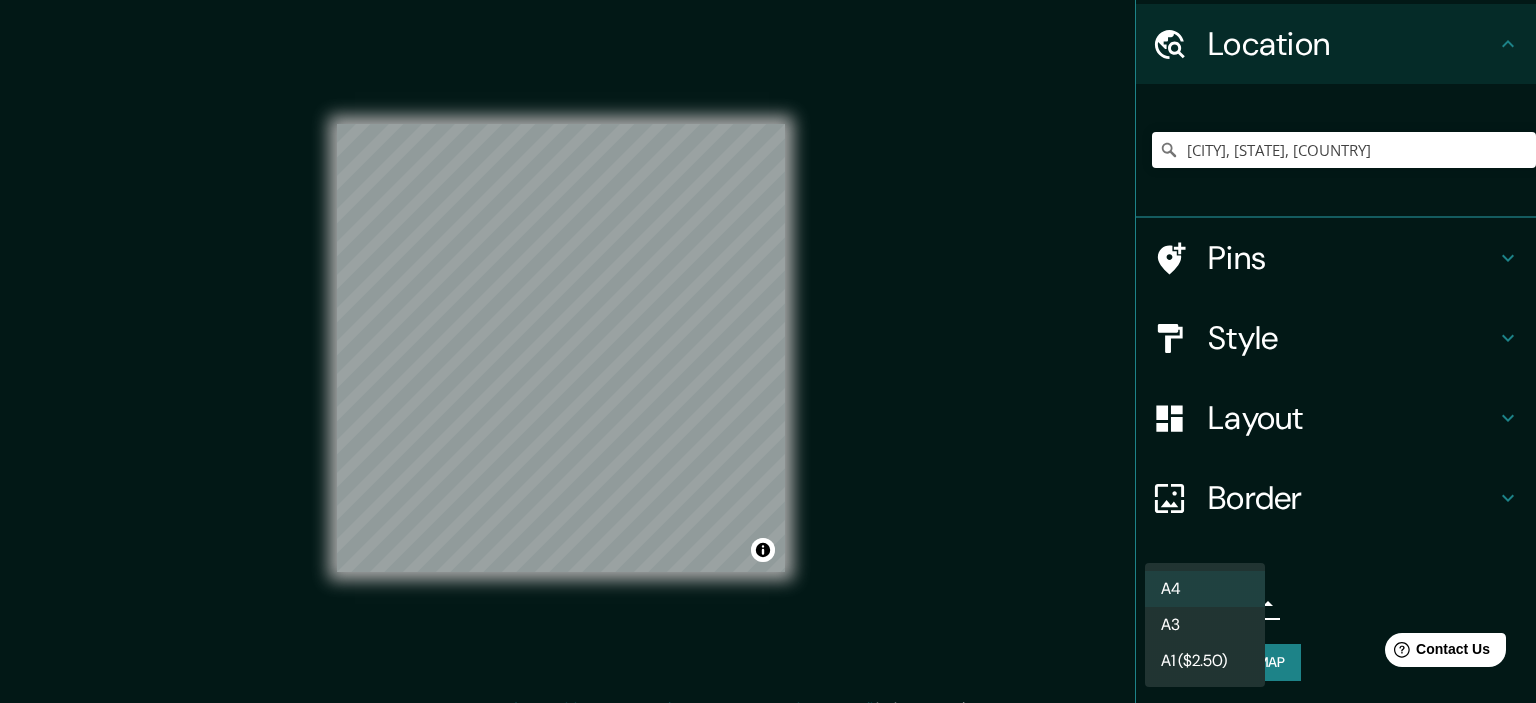 click at bounding box center (768, 351) 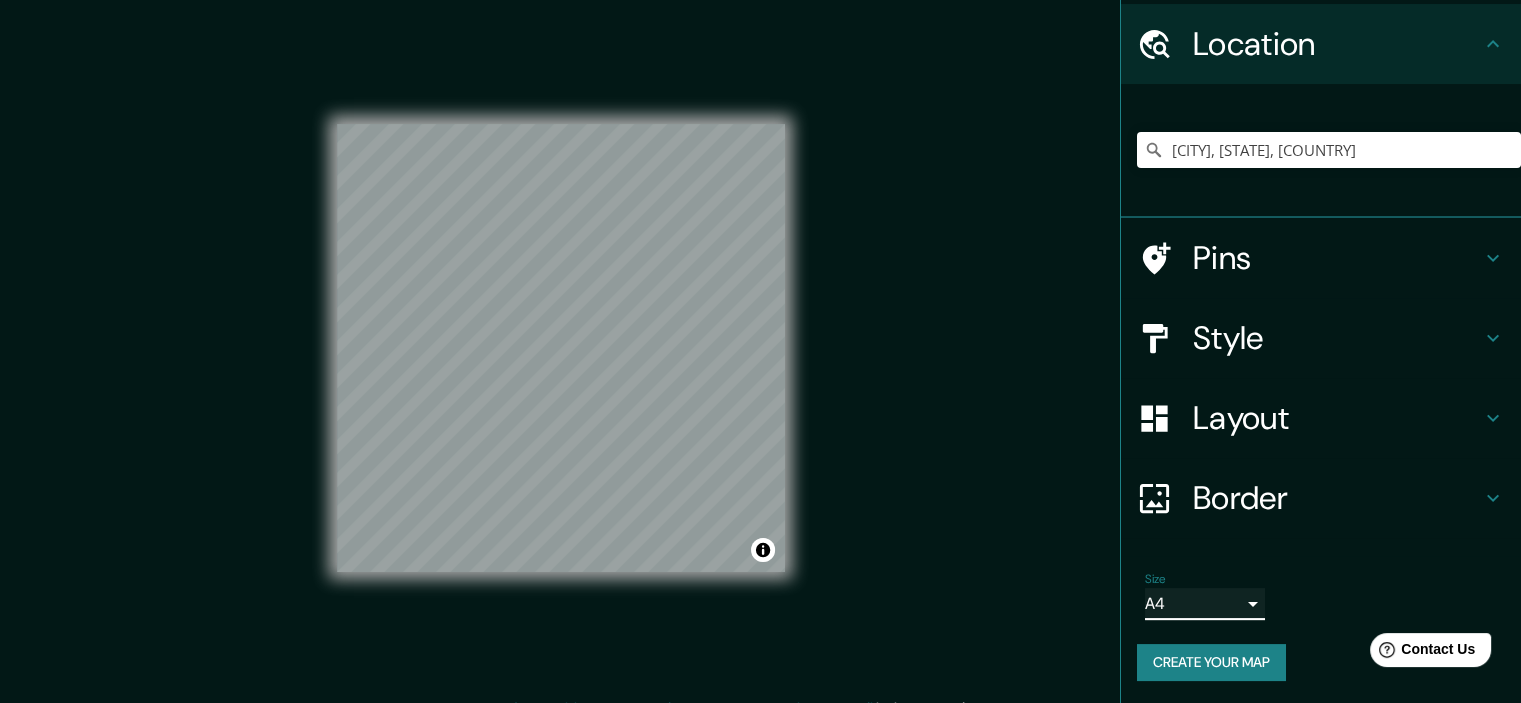 scroll, scrollTop: 25, scrollLeft: 0, axis: vertical 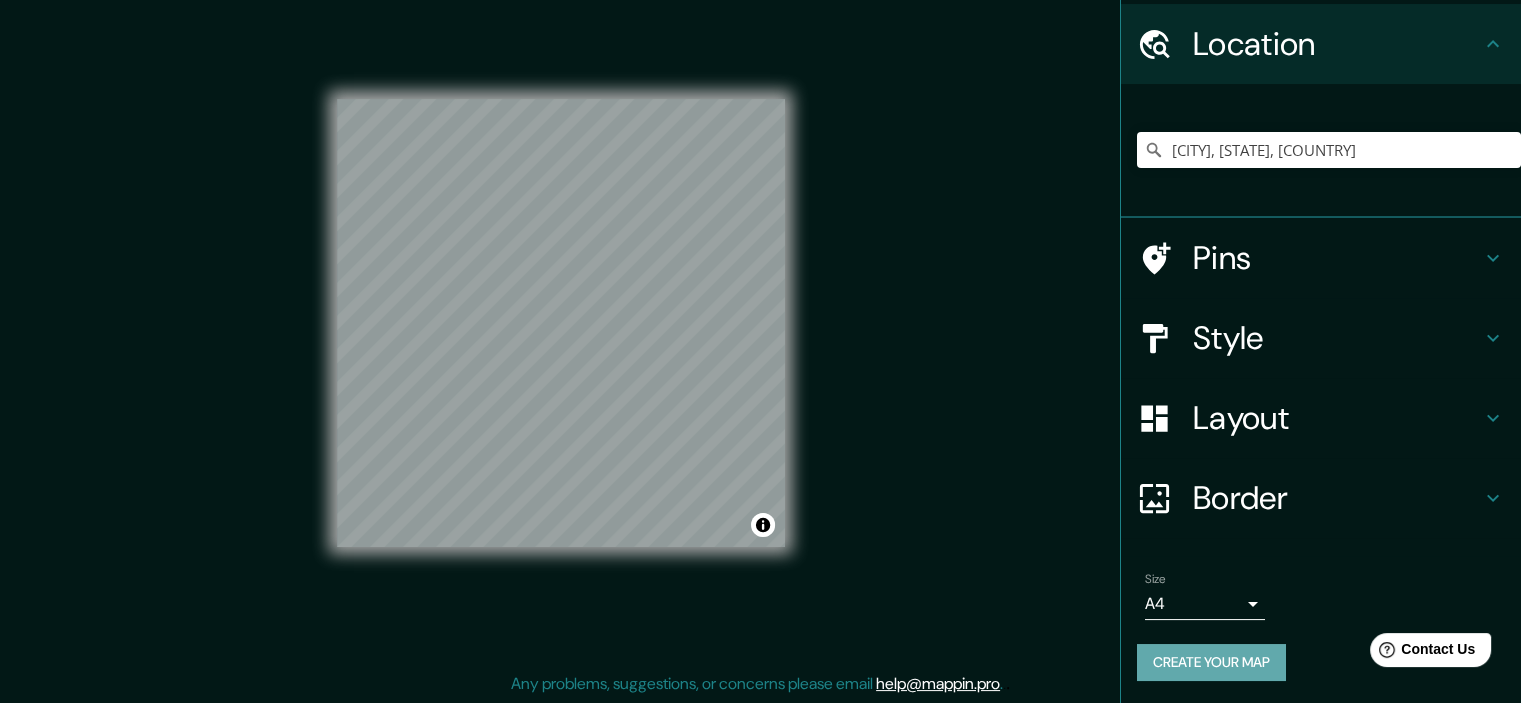 click on "Create your map" at bounding box center (1211, 662) 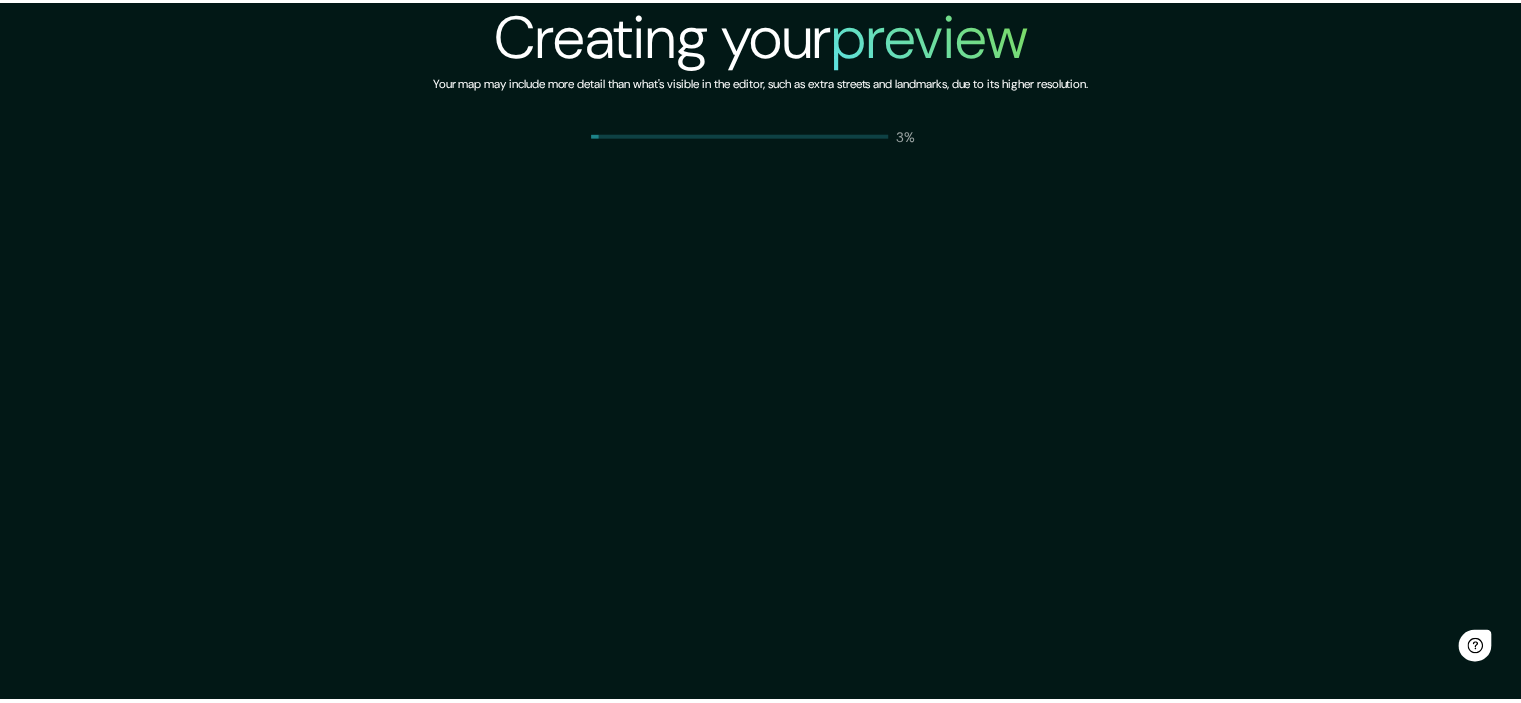 scroll, scrollTop: 0, scrollLeft: 0, axis: both 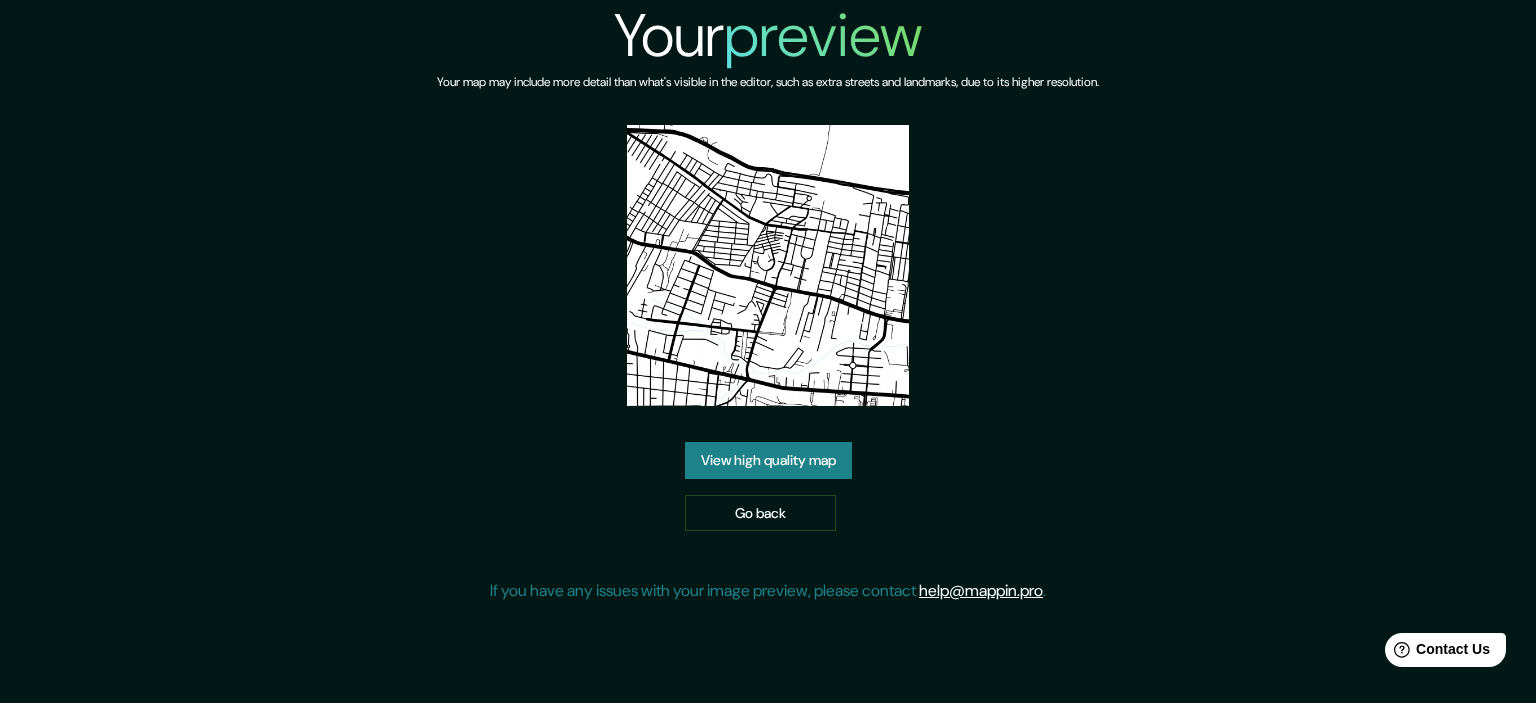 click on "View high quality map" at bounding box center (768, 460) 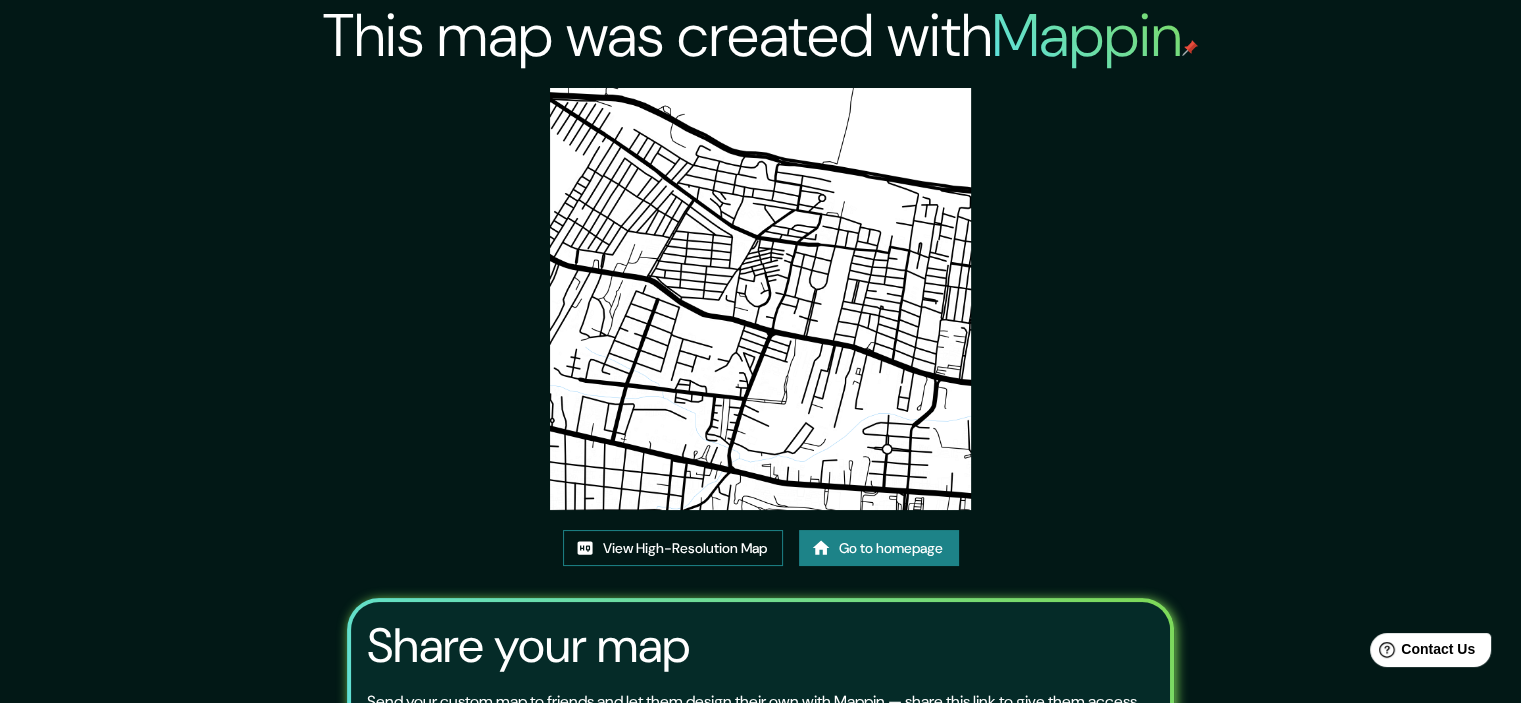 click on "View High-Resolution Map" at bounding box center [673, 548] 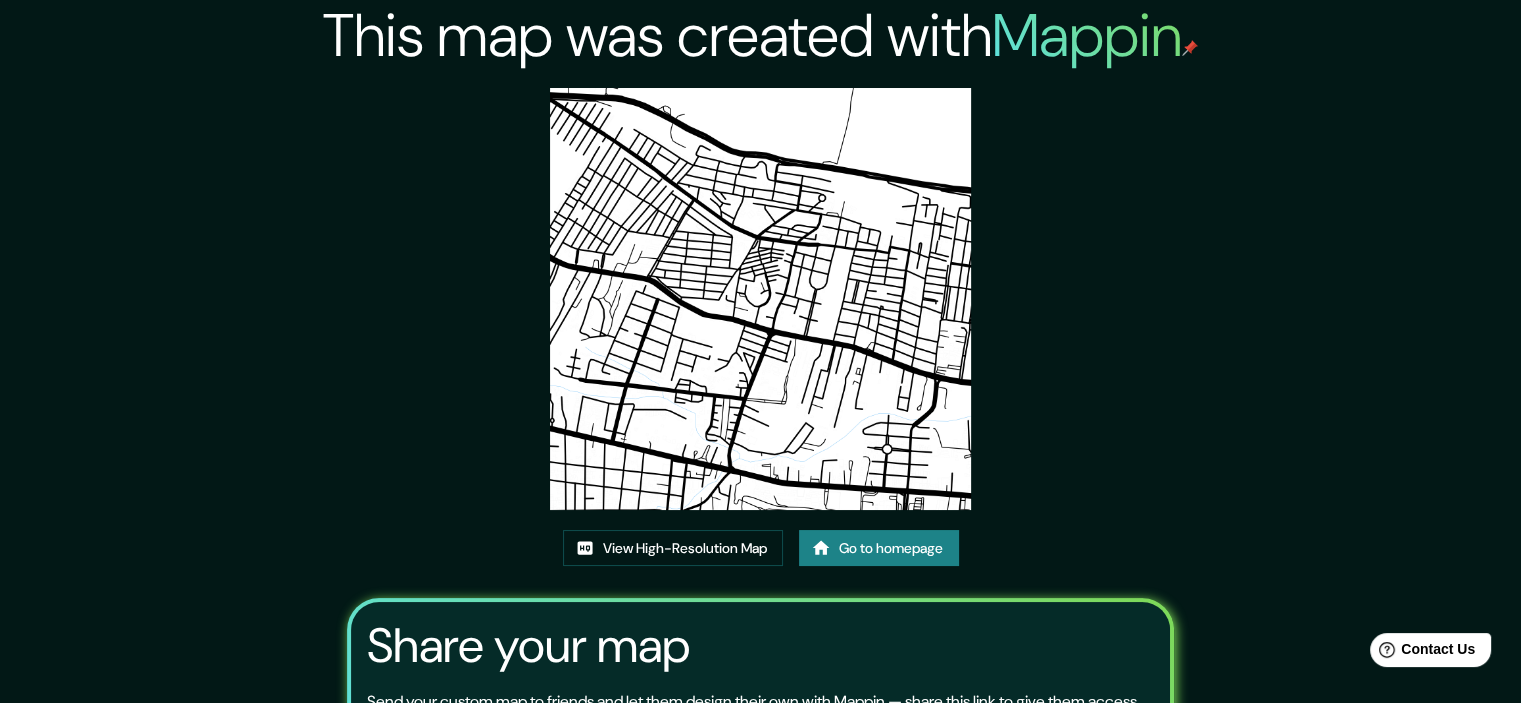 scroll, scrollTop: 0, scrollLeft: 0, axis: both 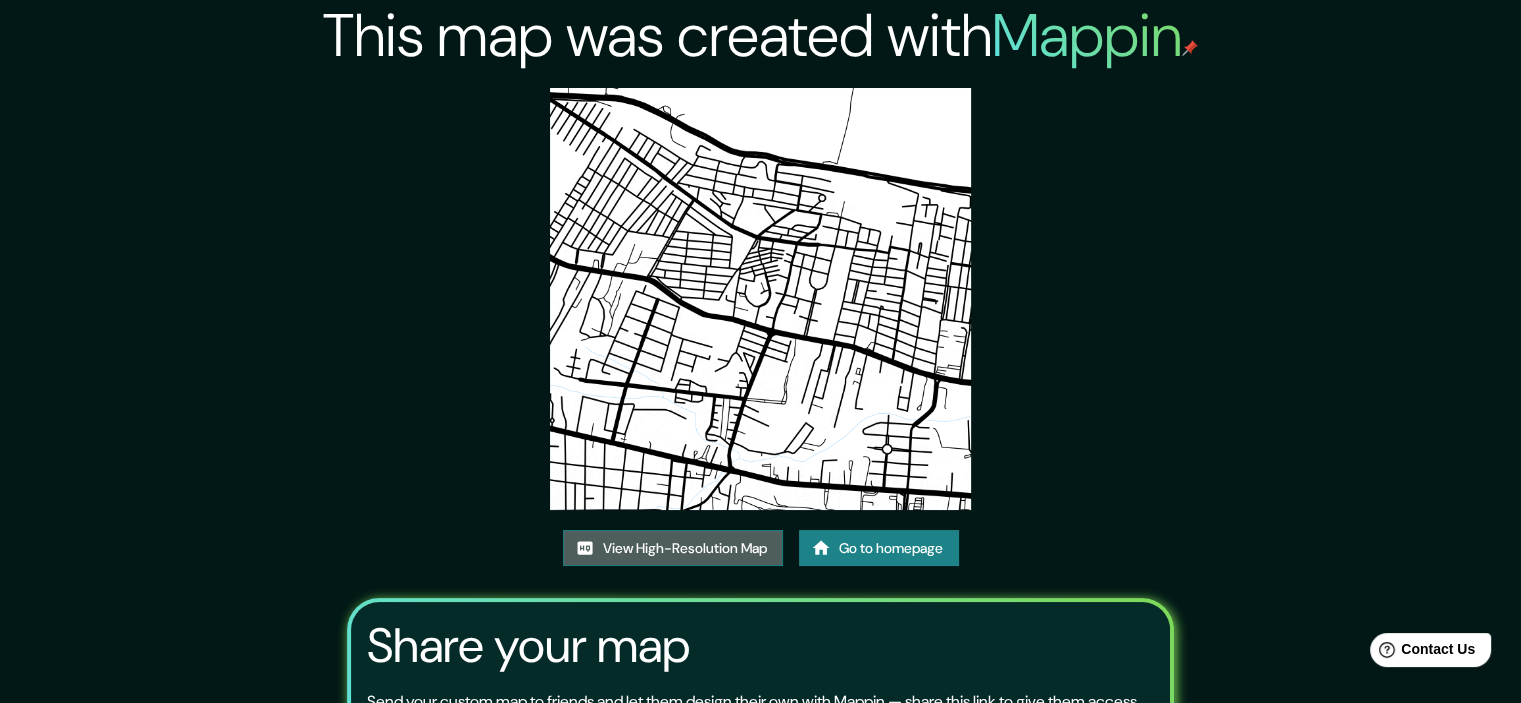 click on "View High-Resolution Map" at bounding box center [673, 548] 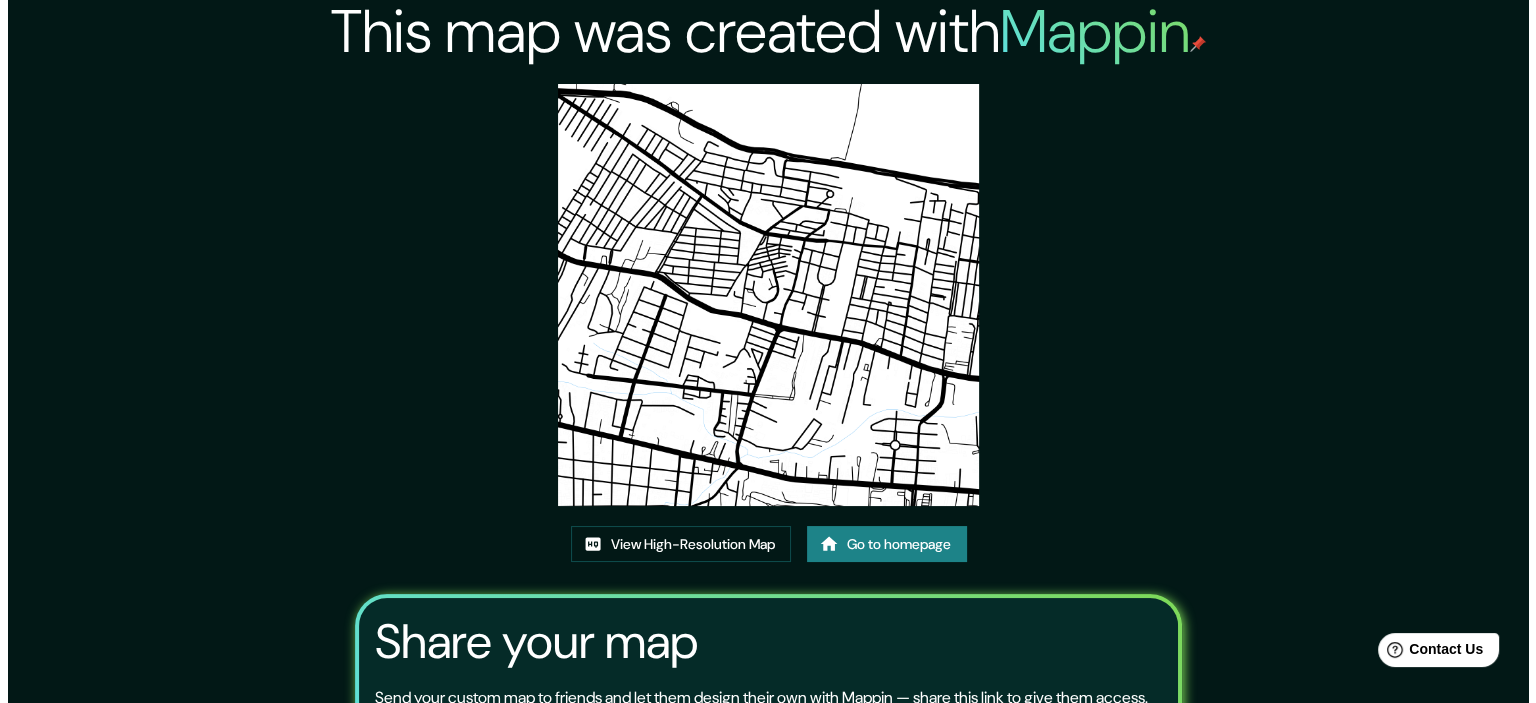 scroll, scrollTop: 0, scrollLeft: 0, axis: both 